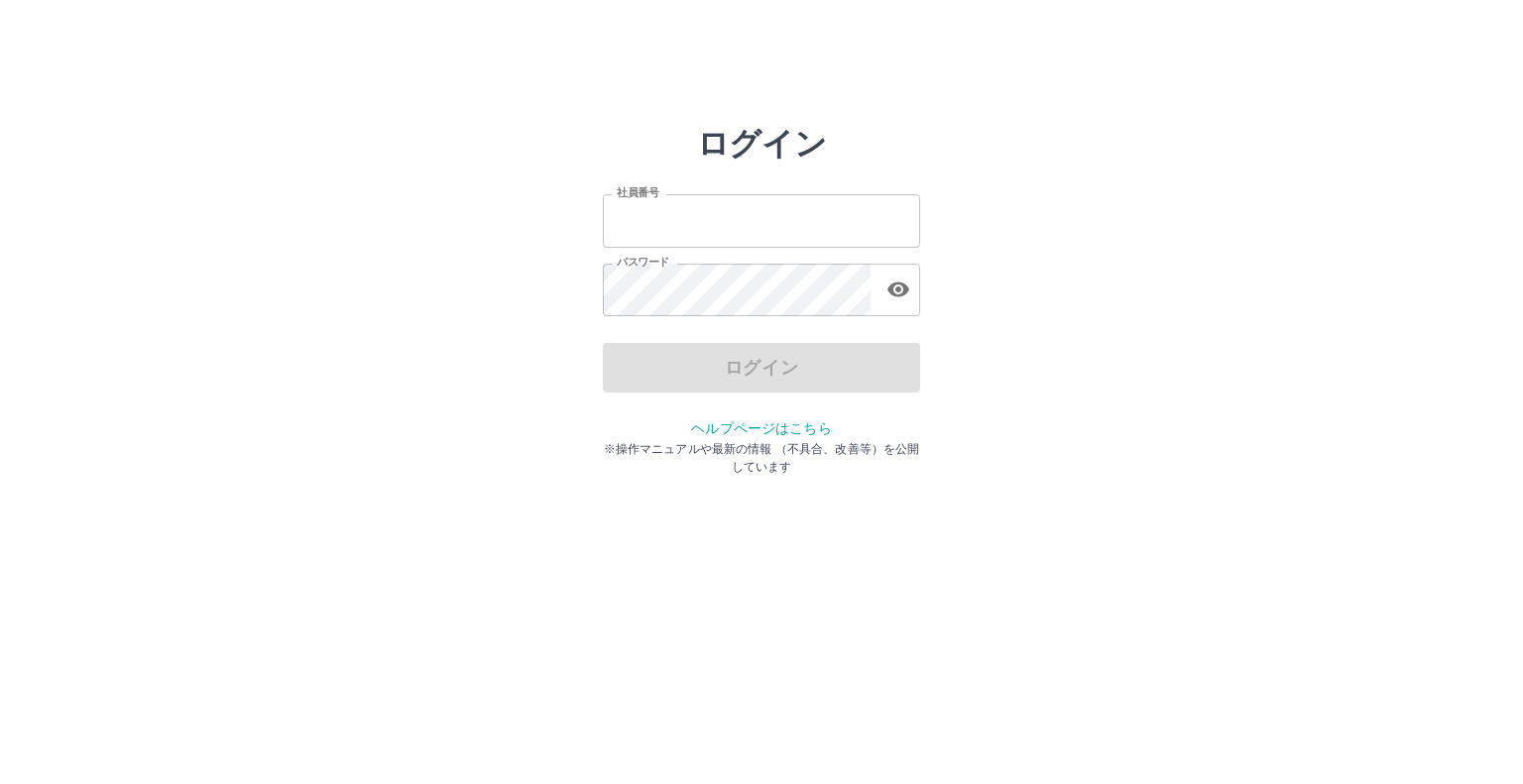 scroll, scrollTop: 0, scrollLeft: 0, axis: both 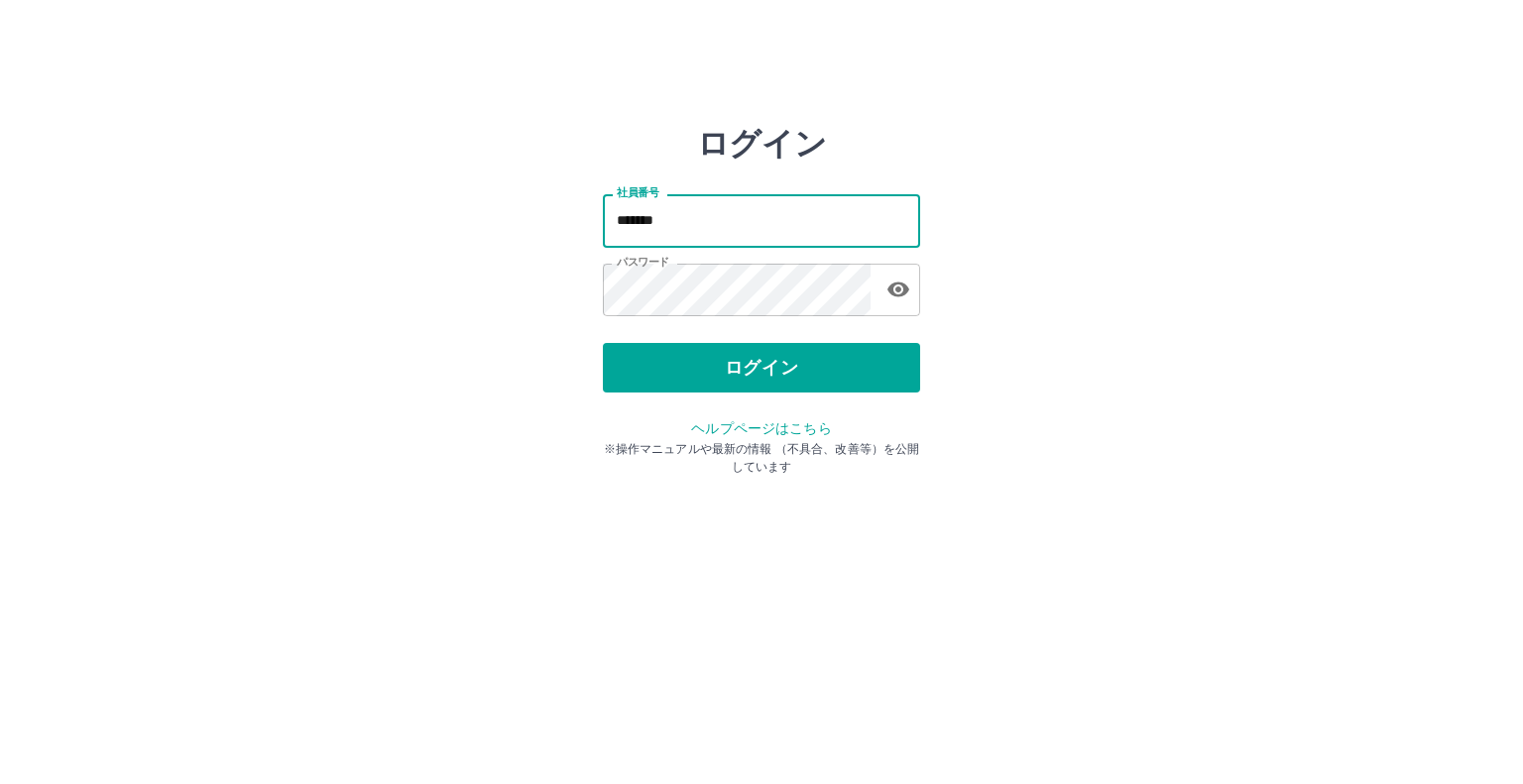 drag, startPoint x: 685, startPoint y: 228, endPoint x: 230, endPoint y: 205, distance: 455.5809 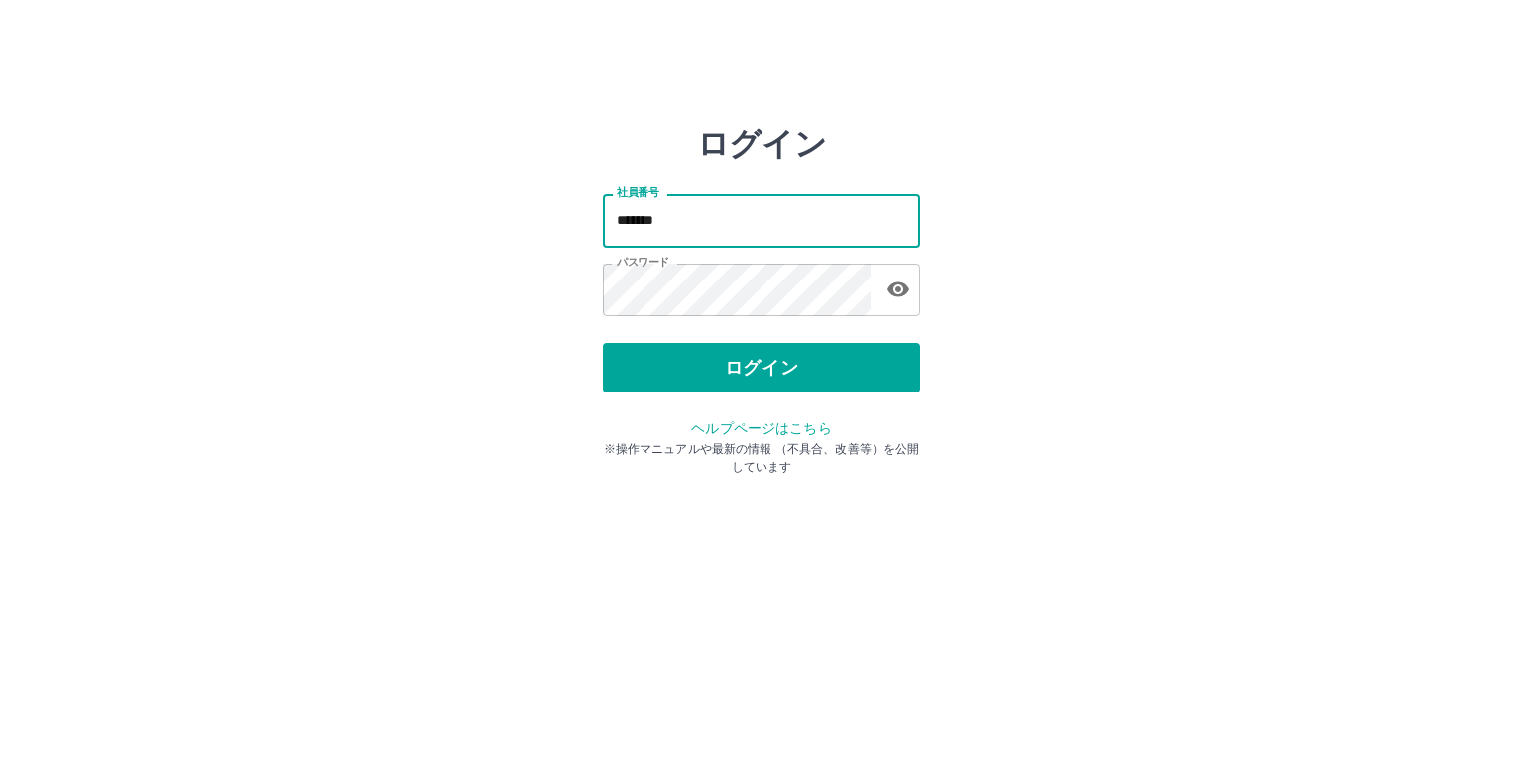 type on "*******" 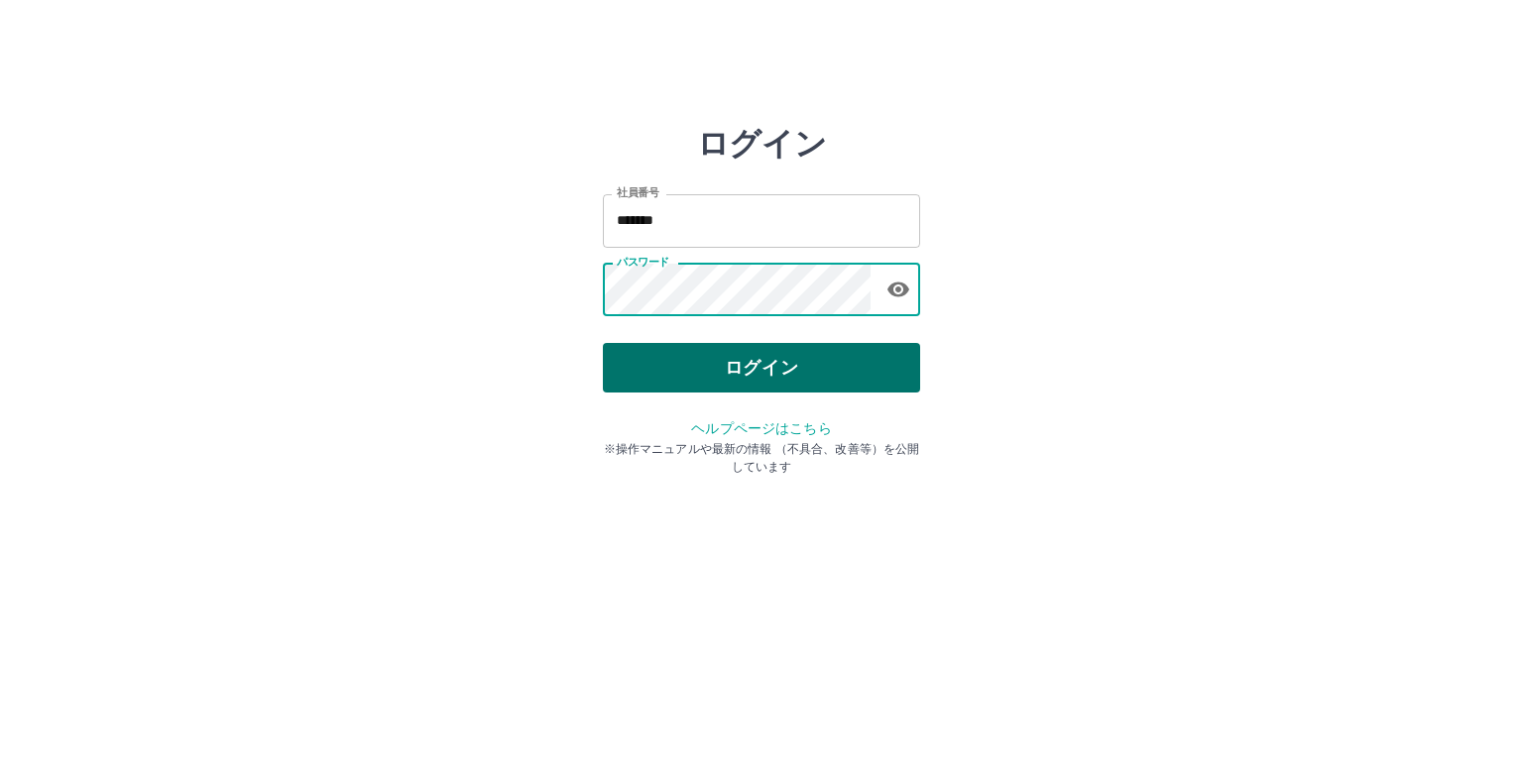click on "ログイン" at bounding box center [762, 368] 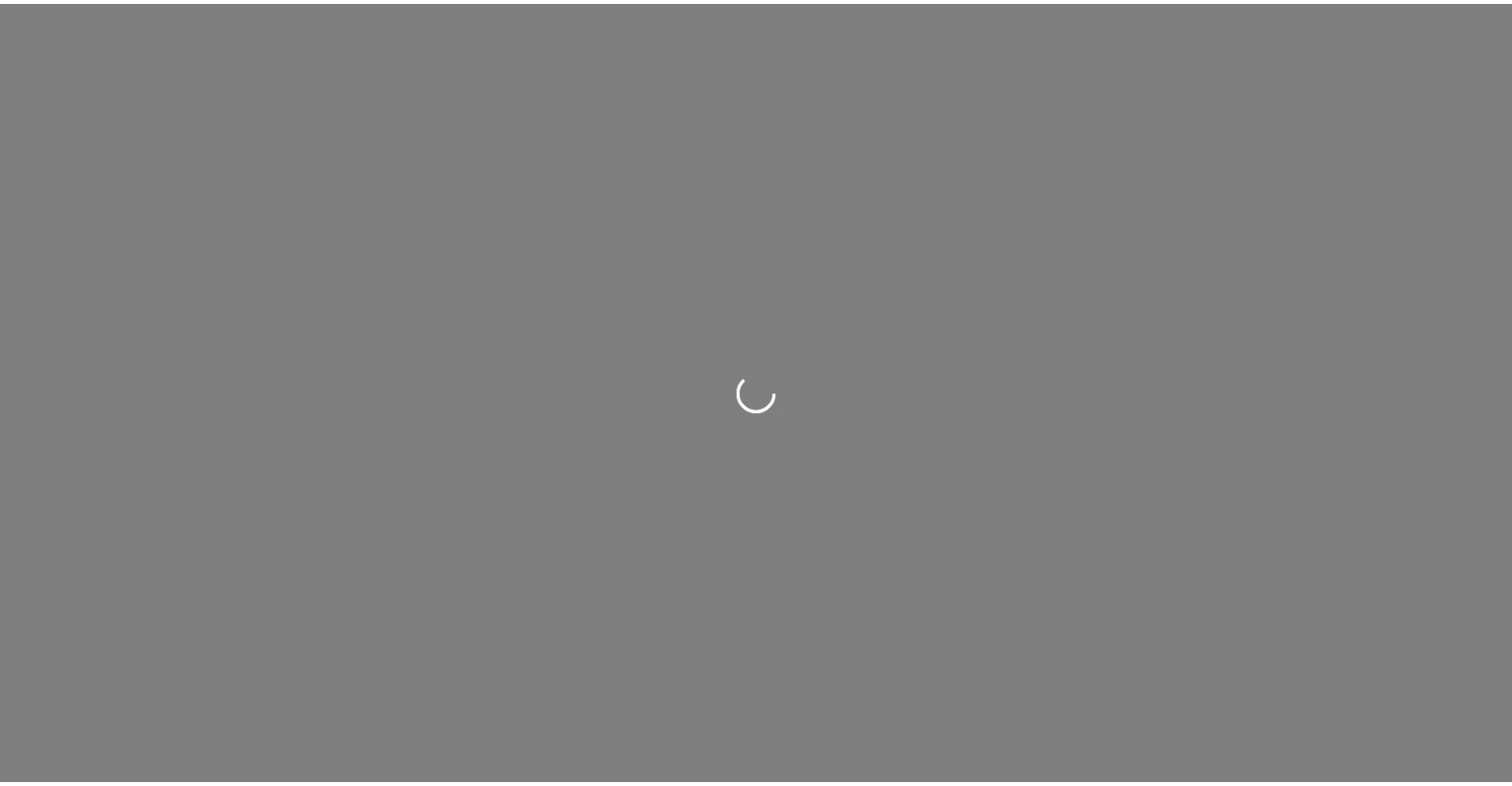 scroll, scrollTop: 0, scrollLeft: 0, axis: both 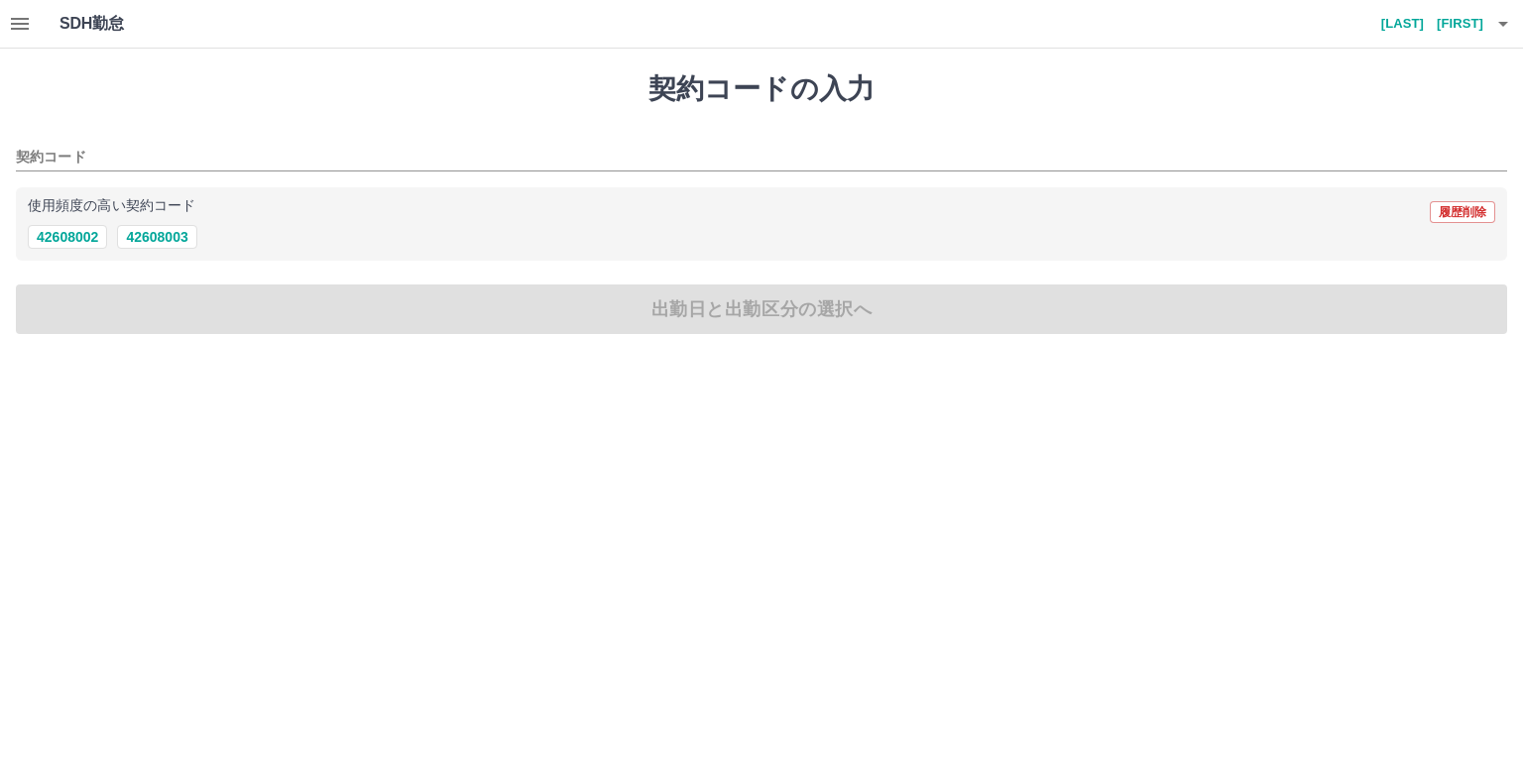 drag, startPoint x: 333, startPoint y: 713, endPoint x: 405, endPoint y: 776, distance: 95.671312 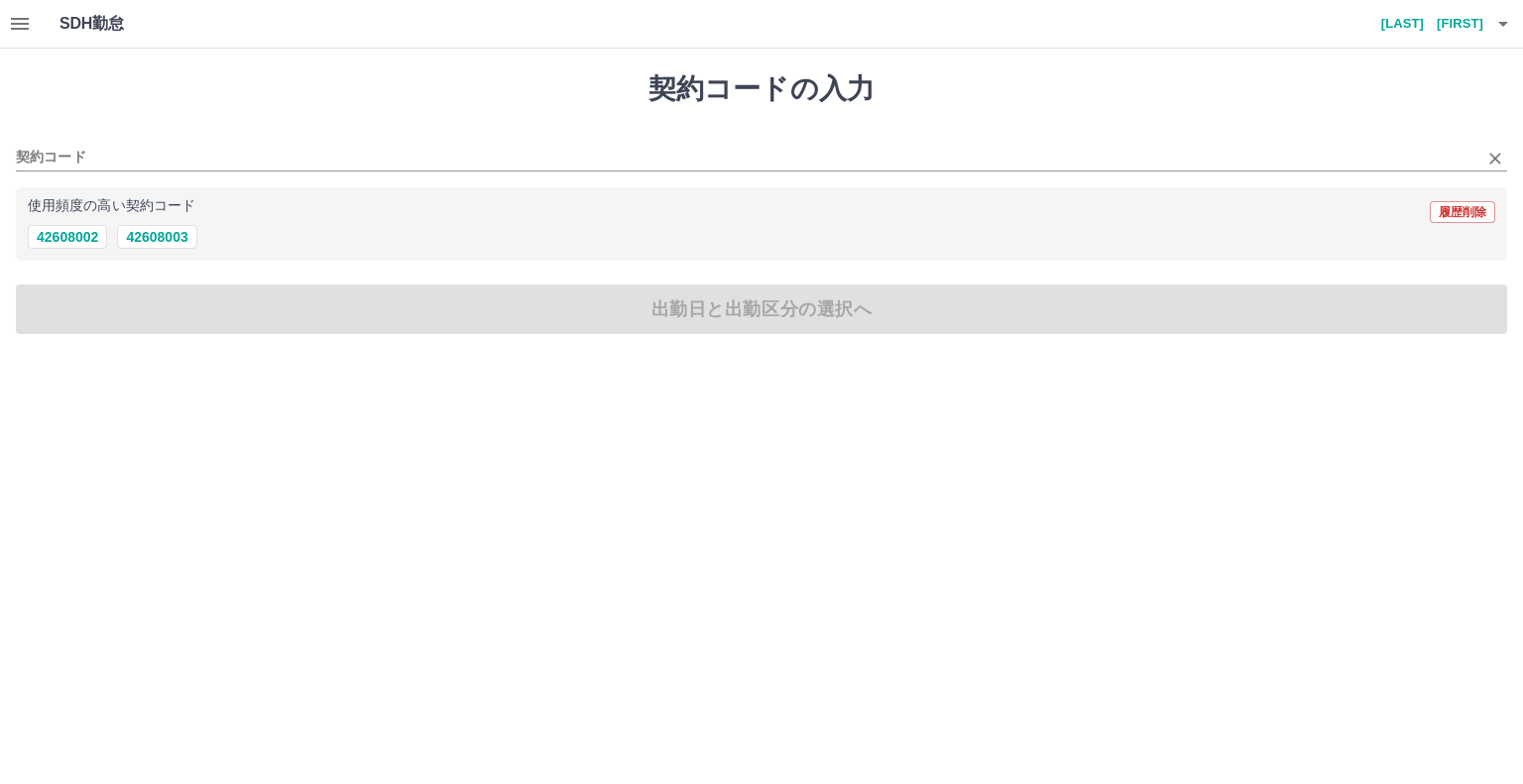 drag, startPoint x: 505, startPoint y: 134, endPoint x: 334, endPoint y: 89, distance: 176.8219 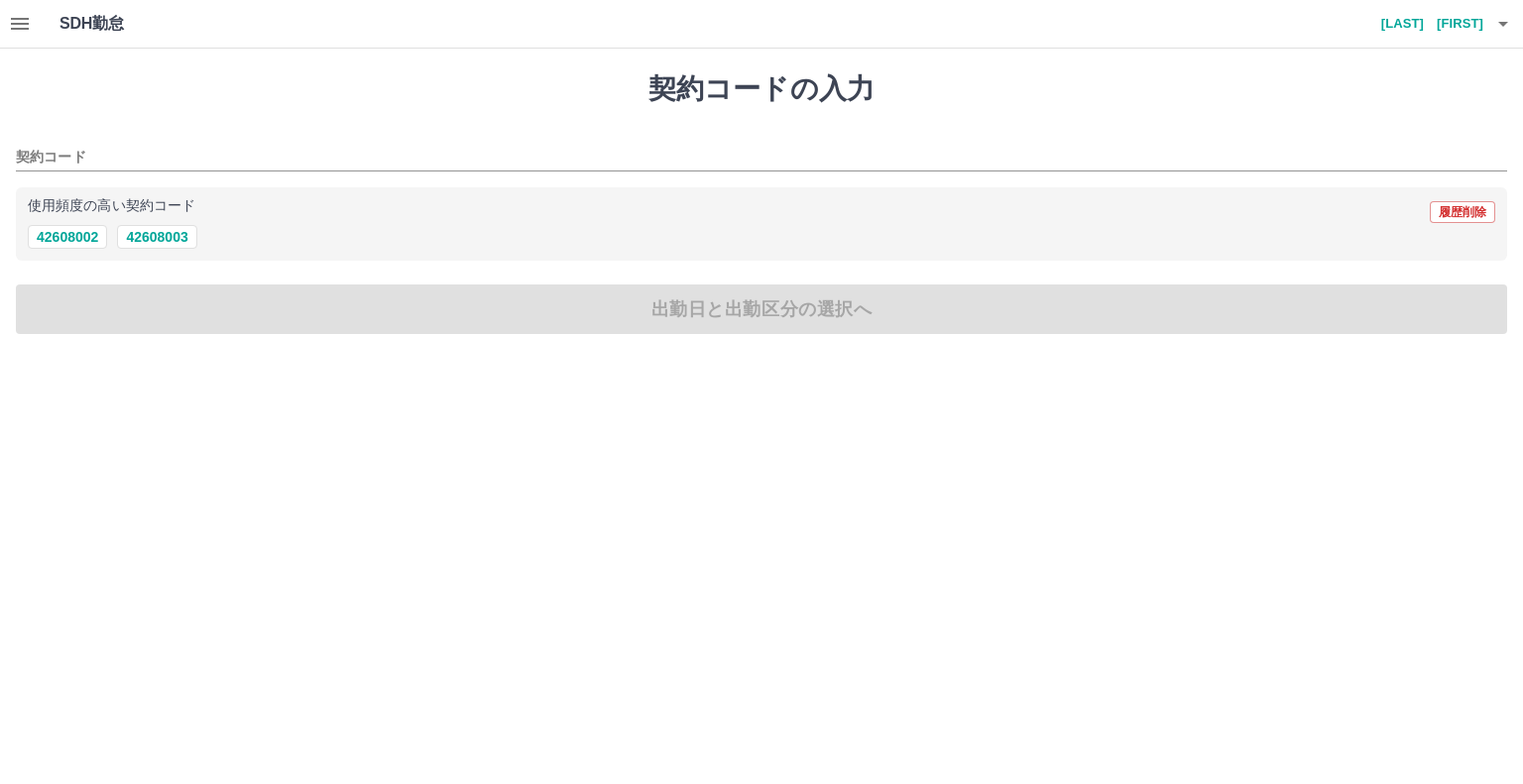 click on "契約コード" at bounding box center [762, 151] 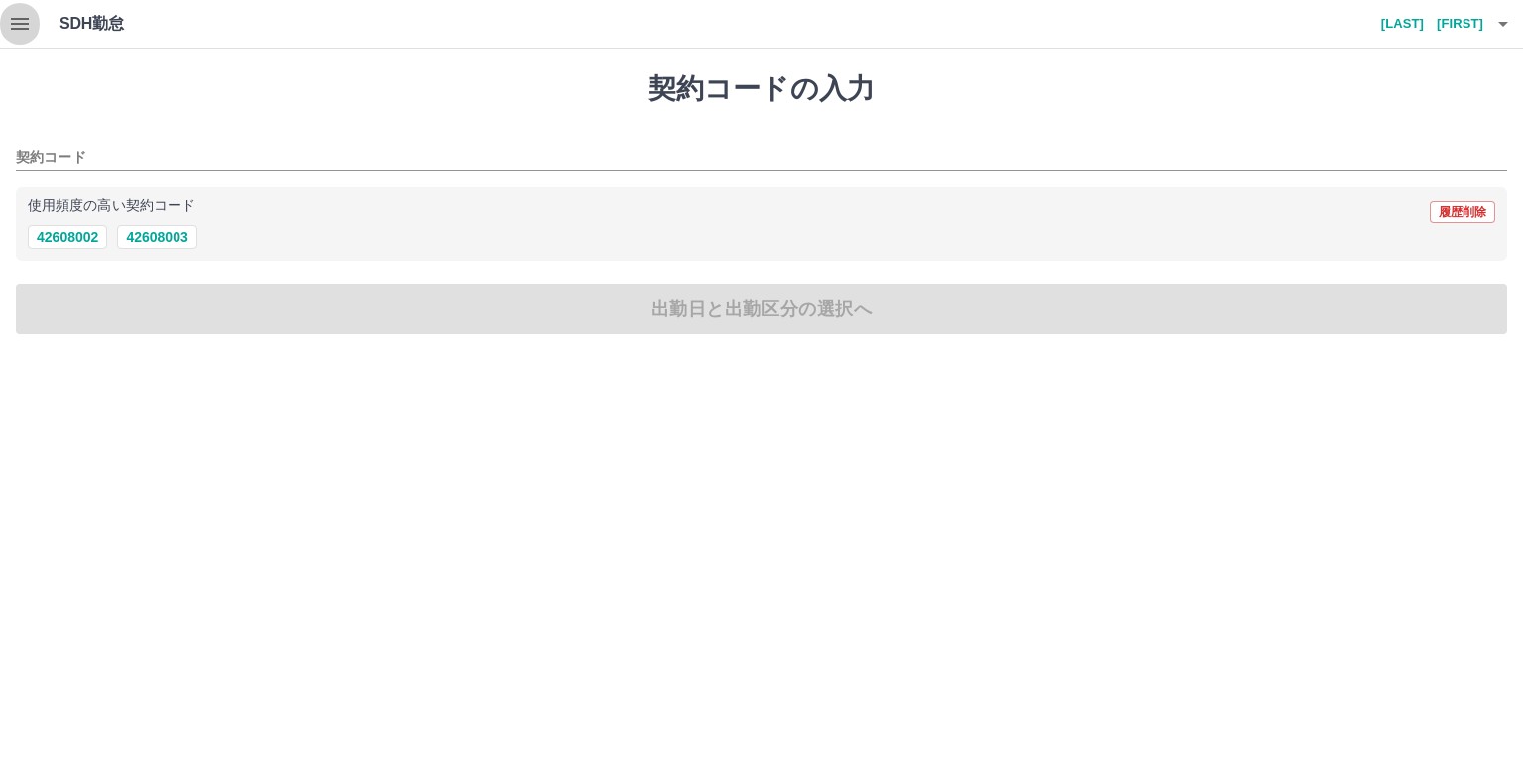 click 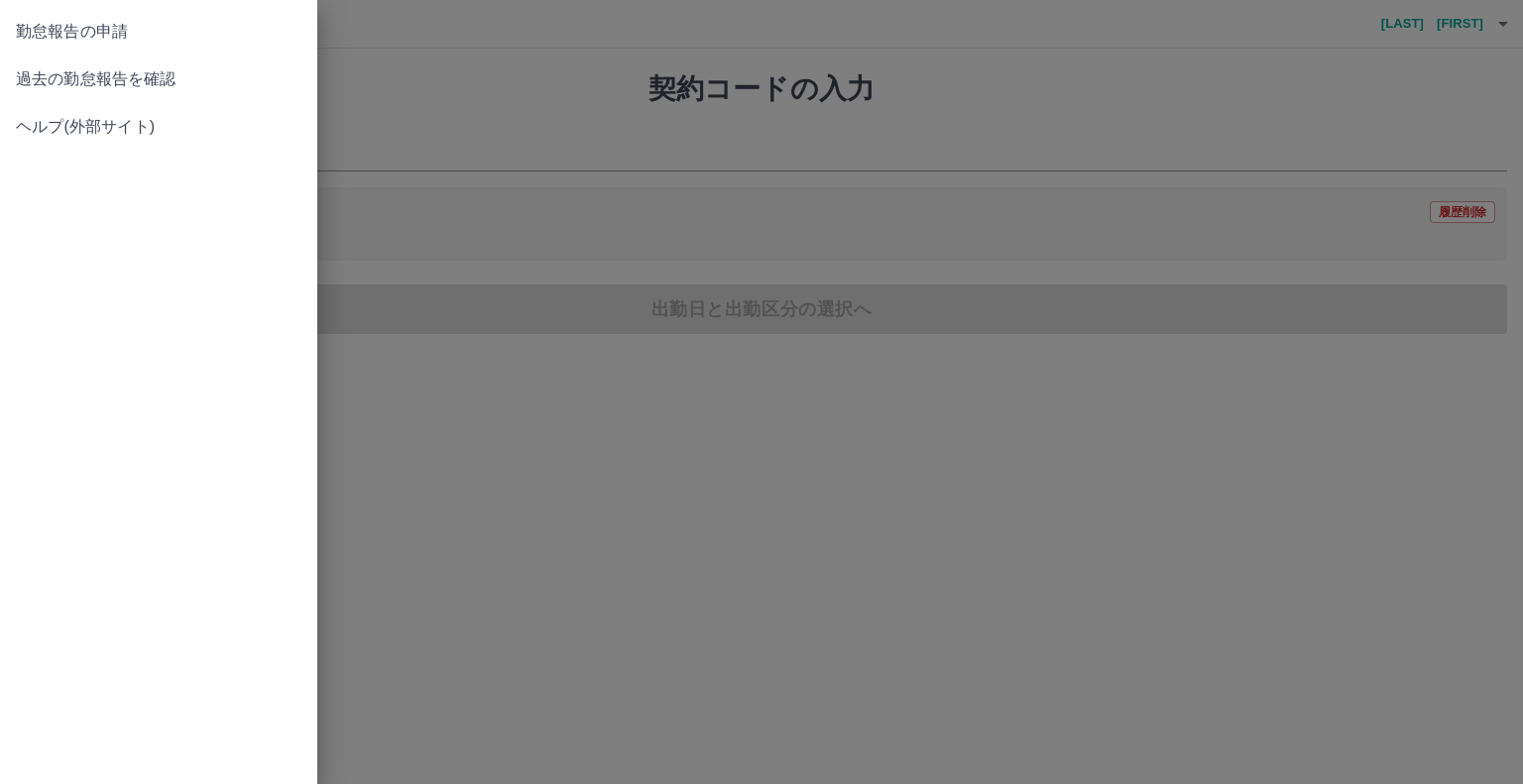 click on "過去の勤怠報告を確認" at bounding box center (159, 79) 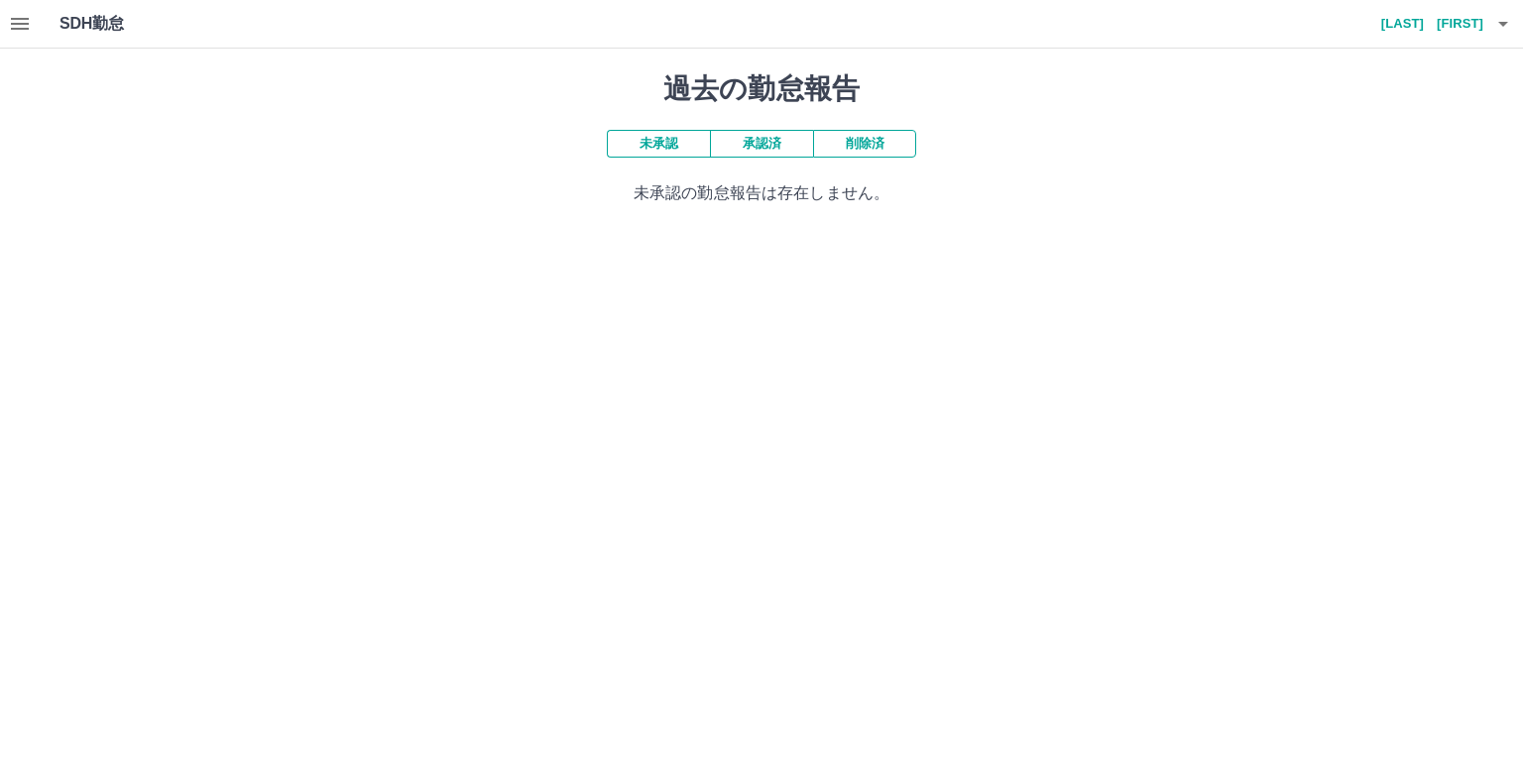 click on "未承認" at bounding box center (658, 144) 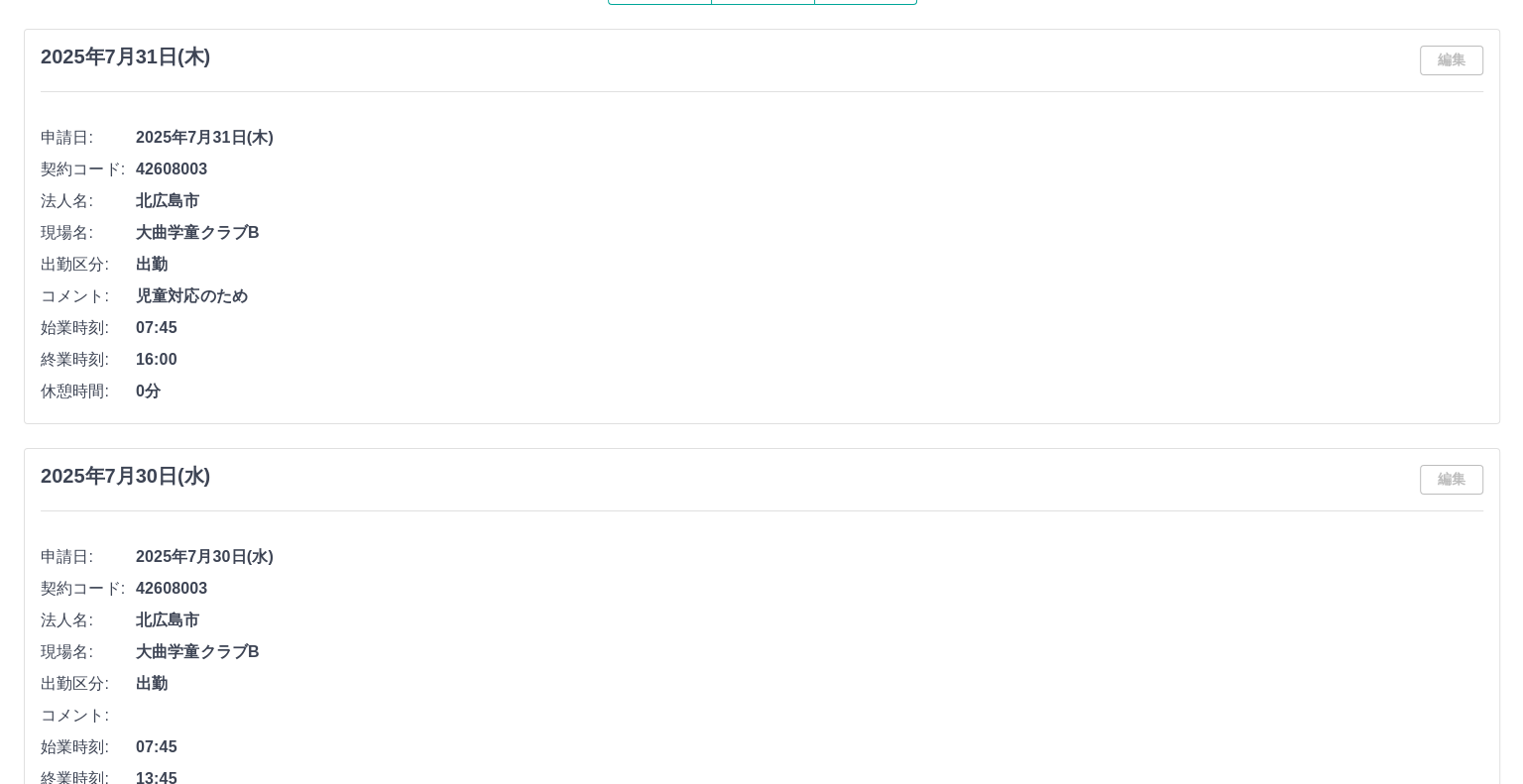 scroll, scrollTop: 0, scrollLeft: 0, axis: both 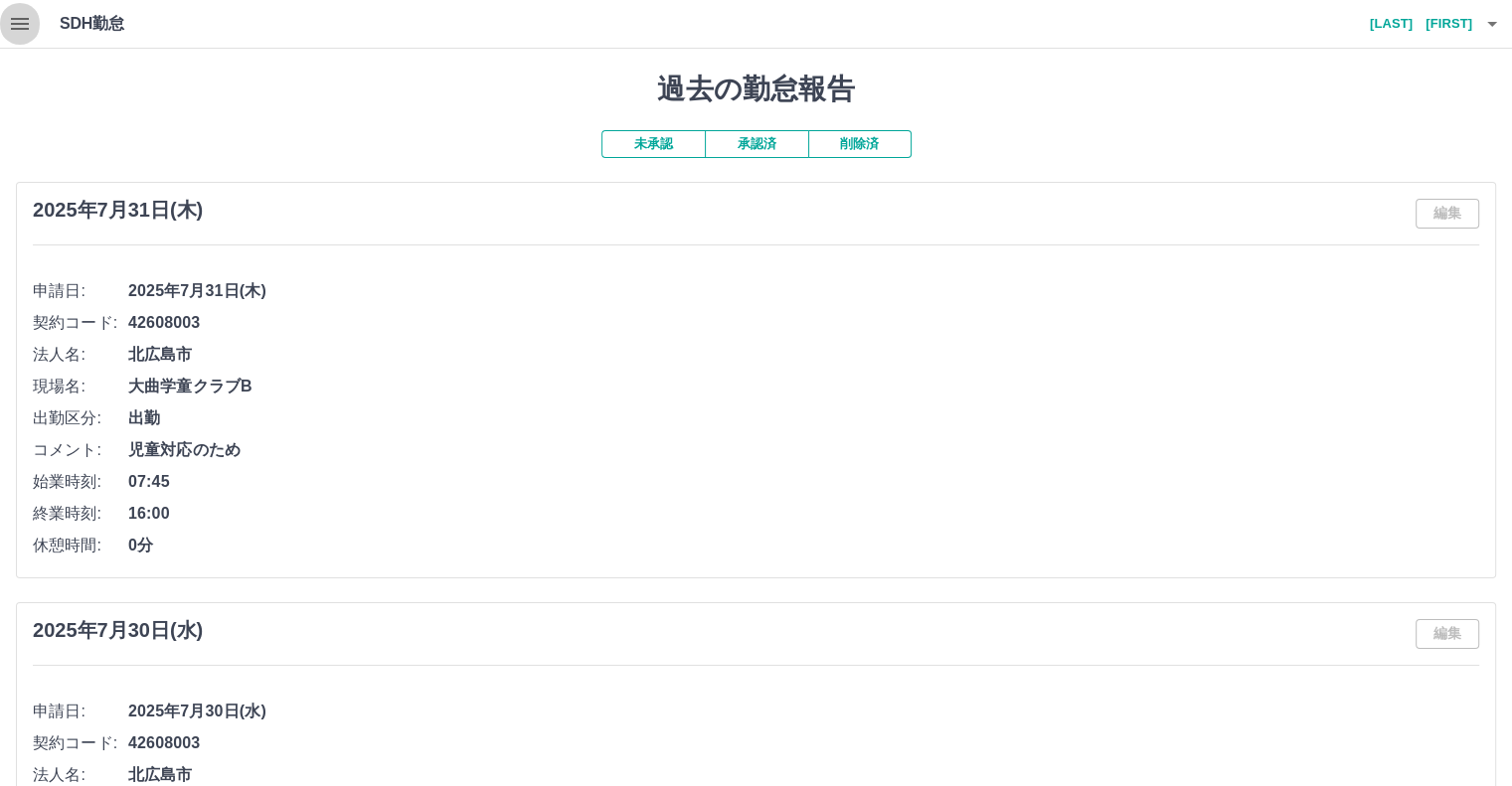 click 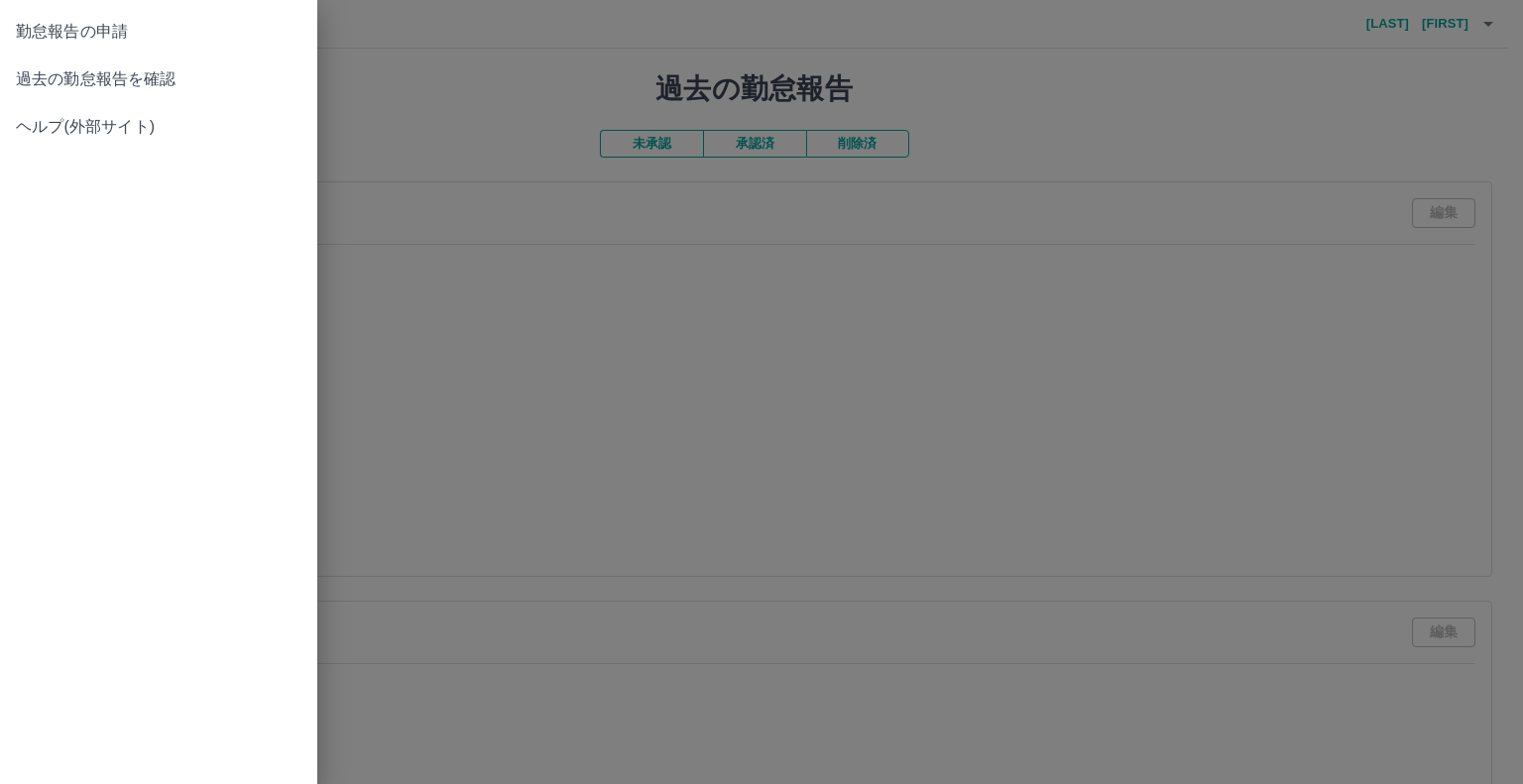click on "勤怠報告の申請" at bounding box center (159, 32) 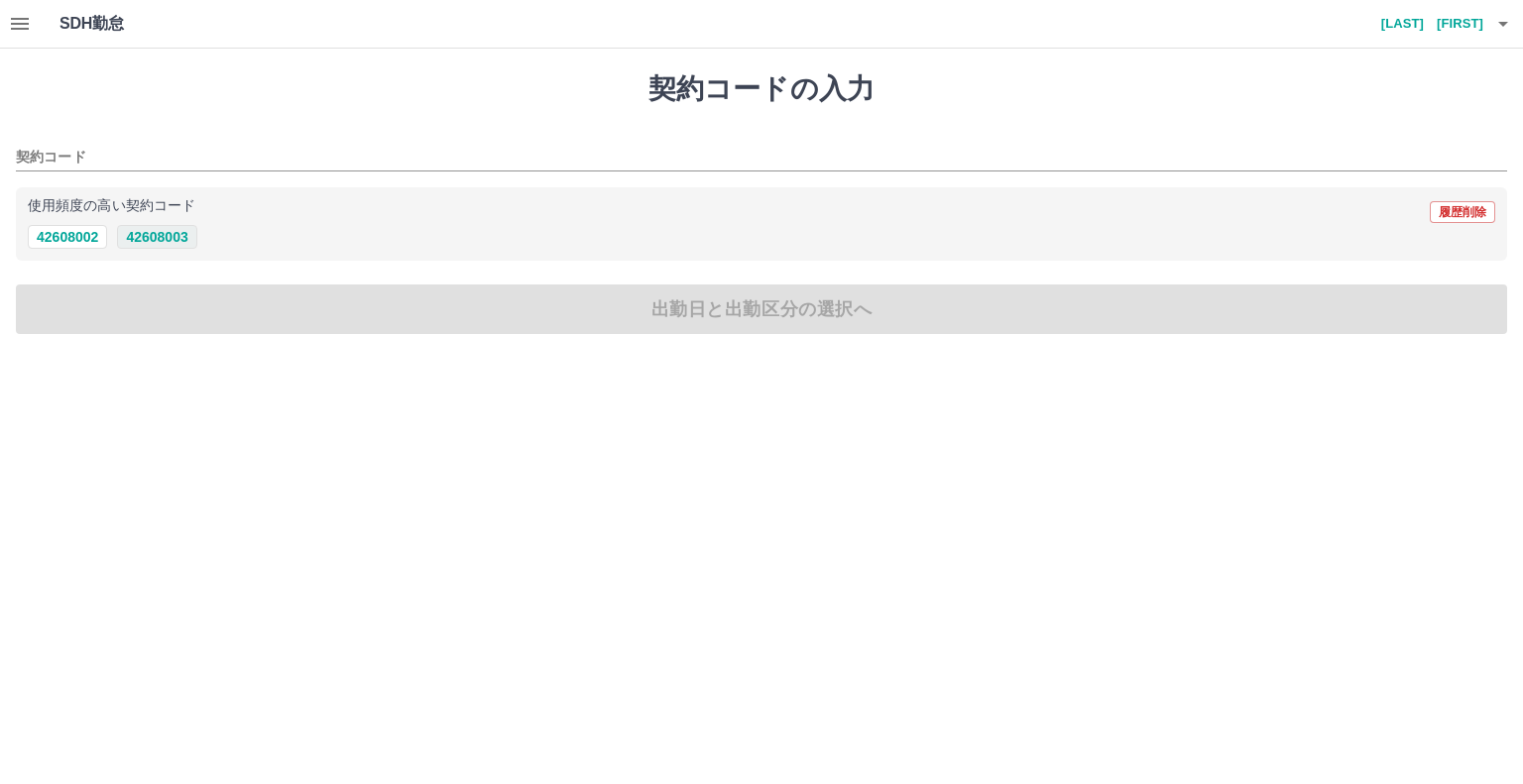click on "42608003" at bounding box center [157, 237] 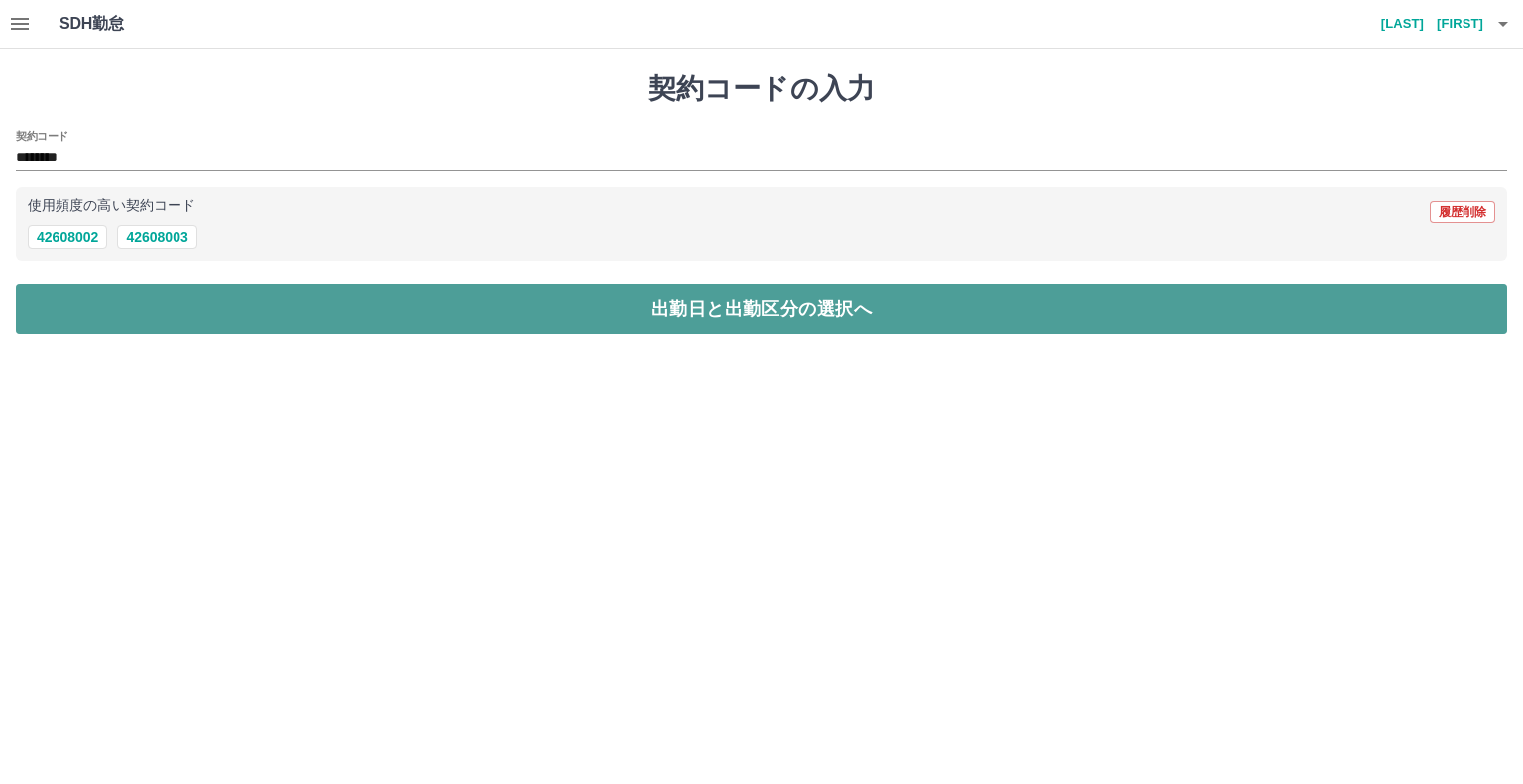 click on "出勤日と出勤区分の選択へ" at bounding box center (762, 309) 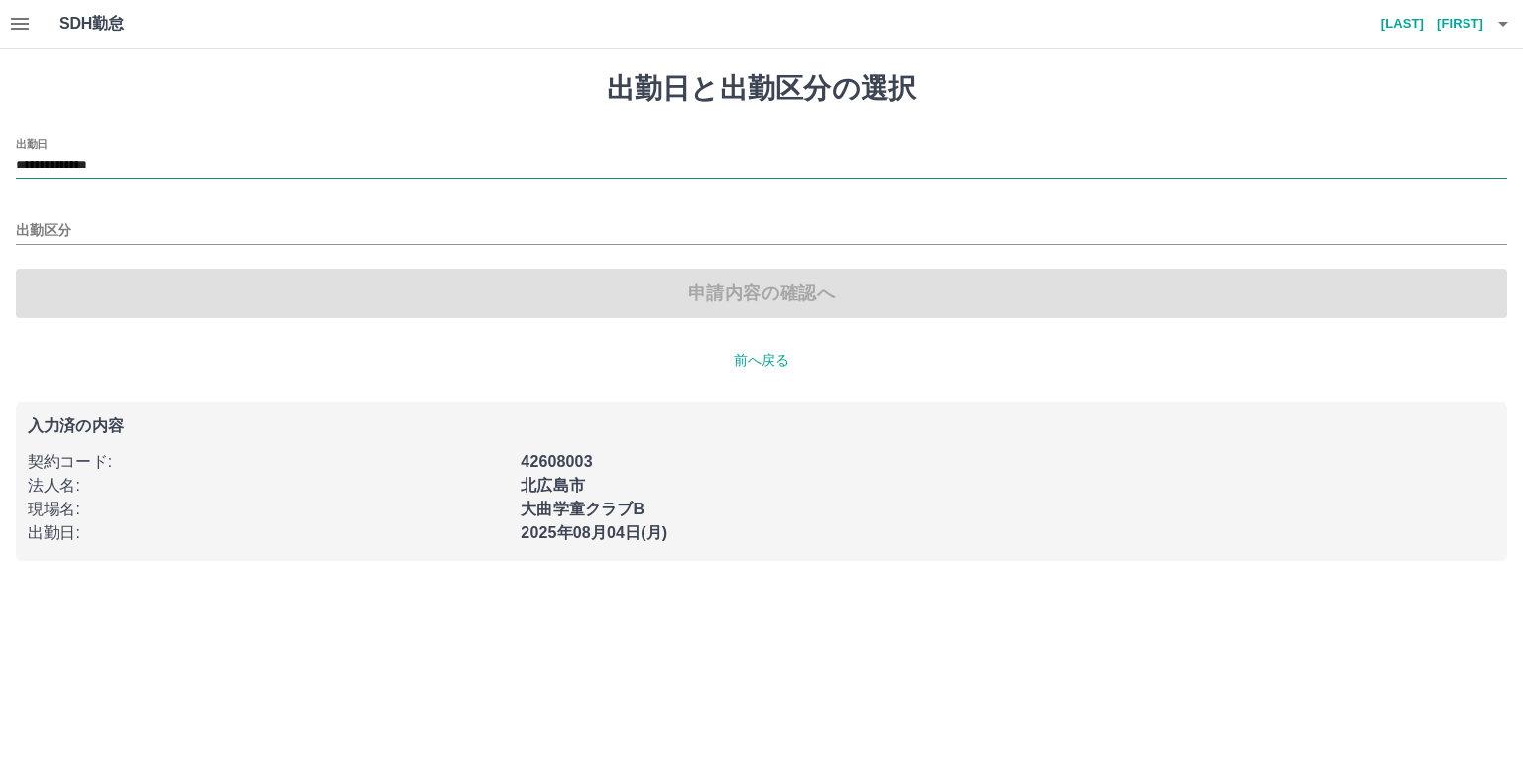 click on "**********" at bounding box center [762, 166] 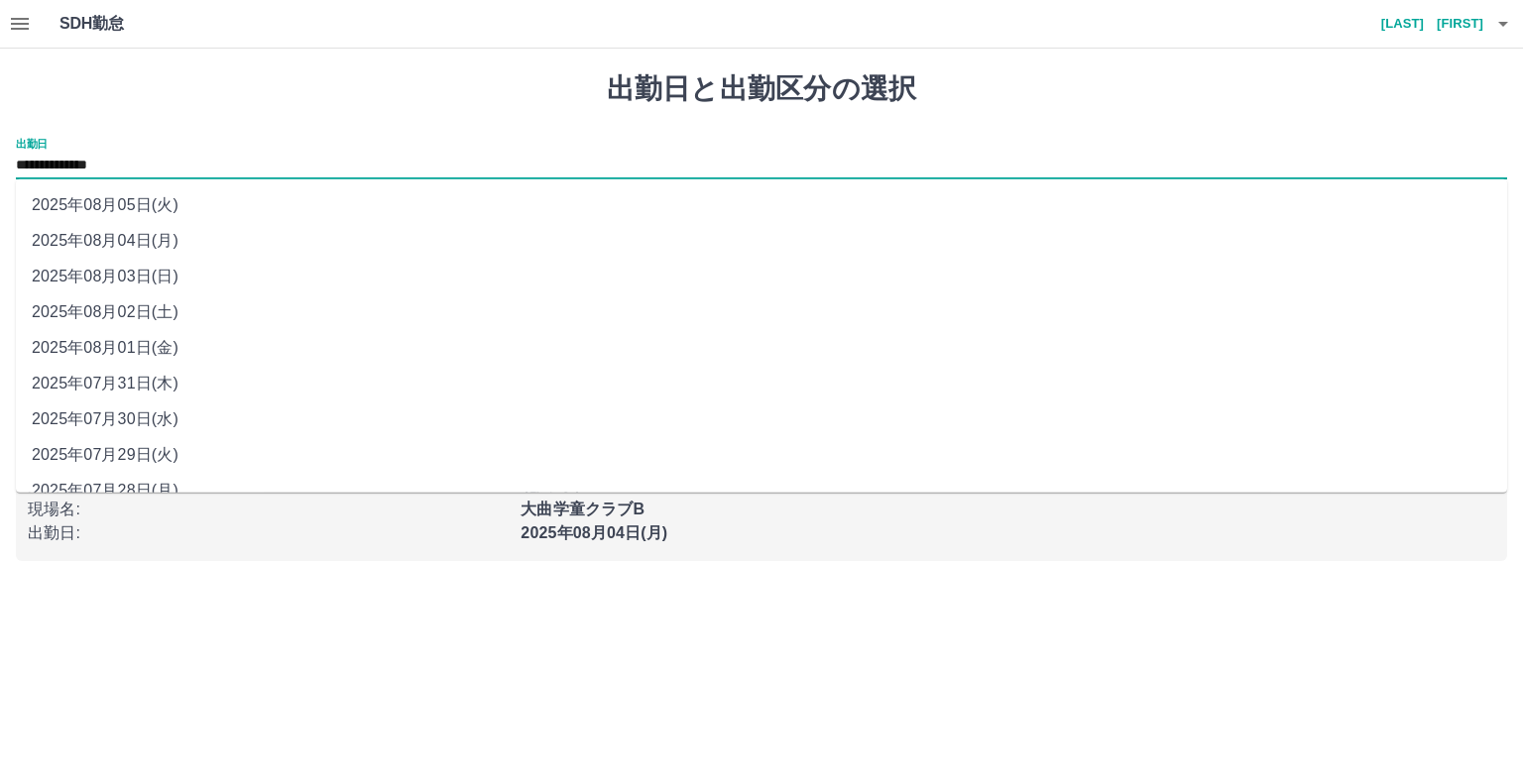 click on "2025年08月01日(金)" at bounding box center (762, 348) 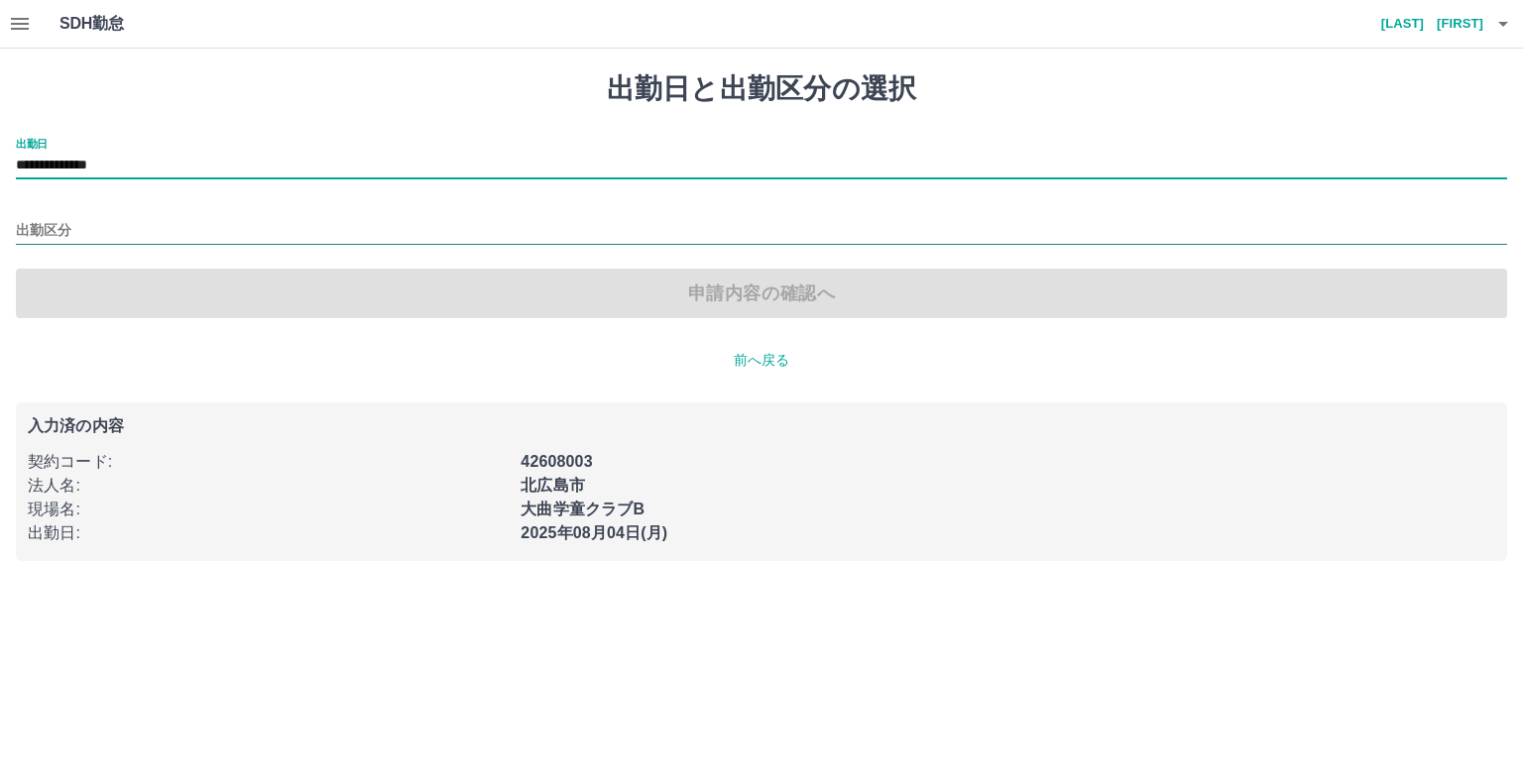 click on "出勤区分" at bounding box center [762, 231] 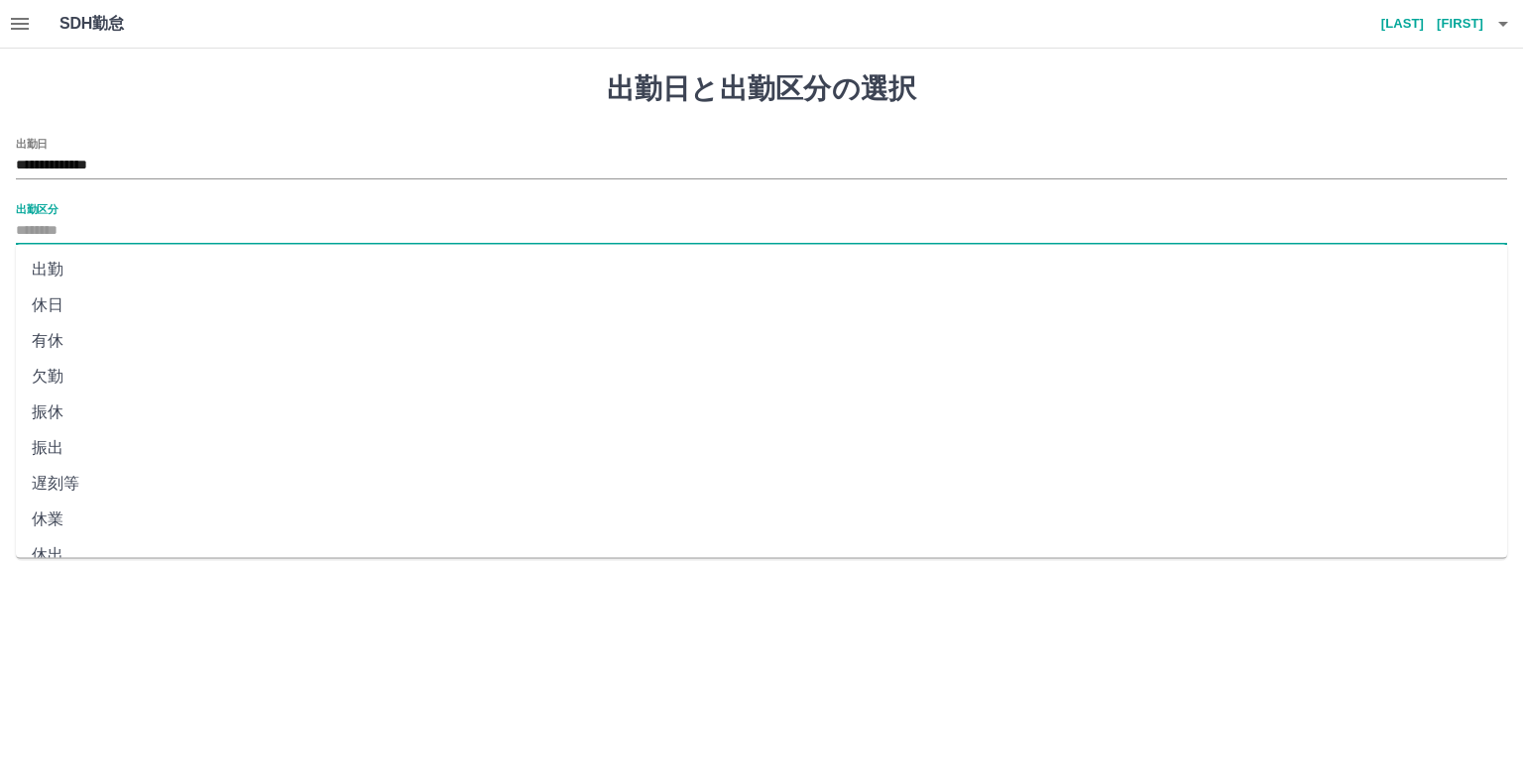 click on "出勤" at bounding box center (762, 270) 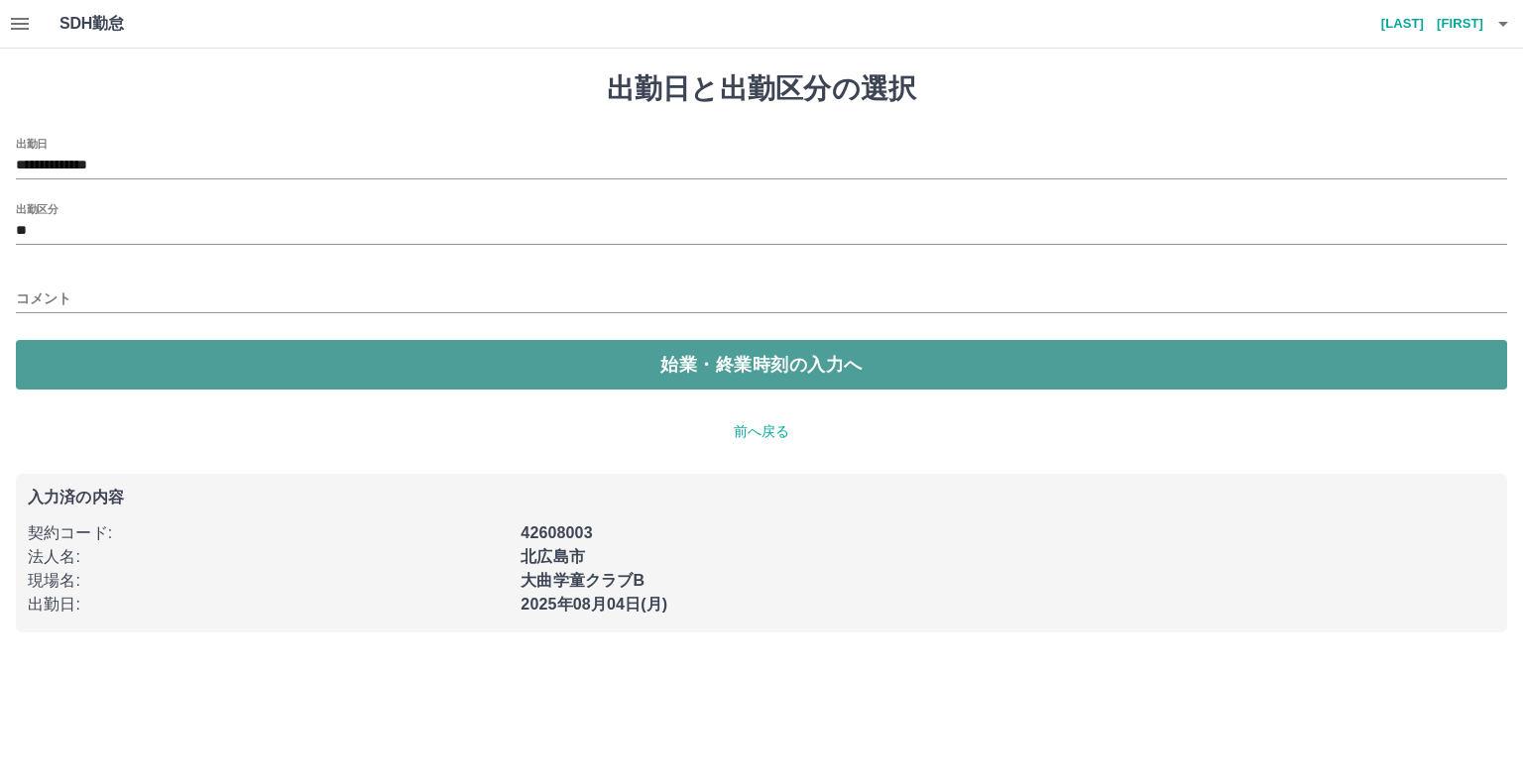 click on "始業・終業時刻の入力へ" at bounding box center [762, 365] 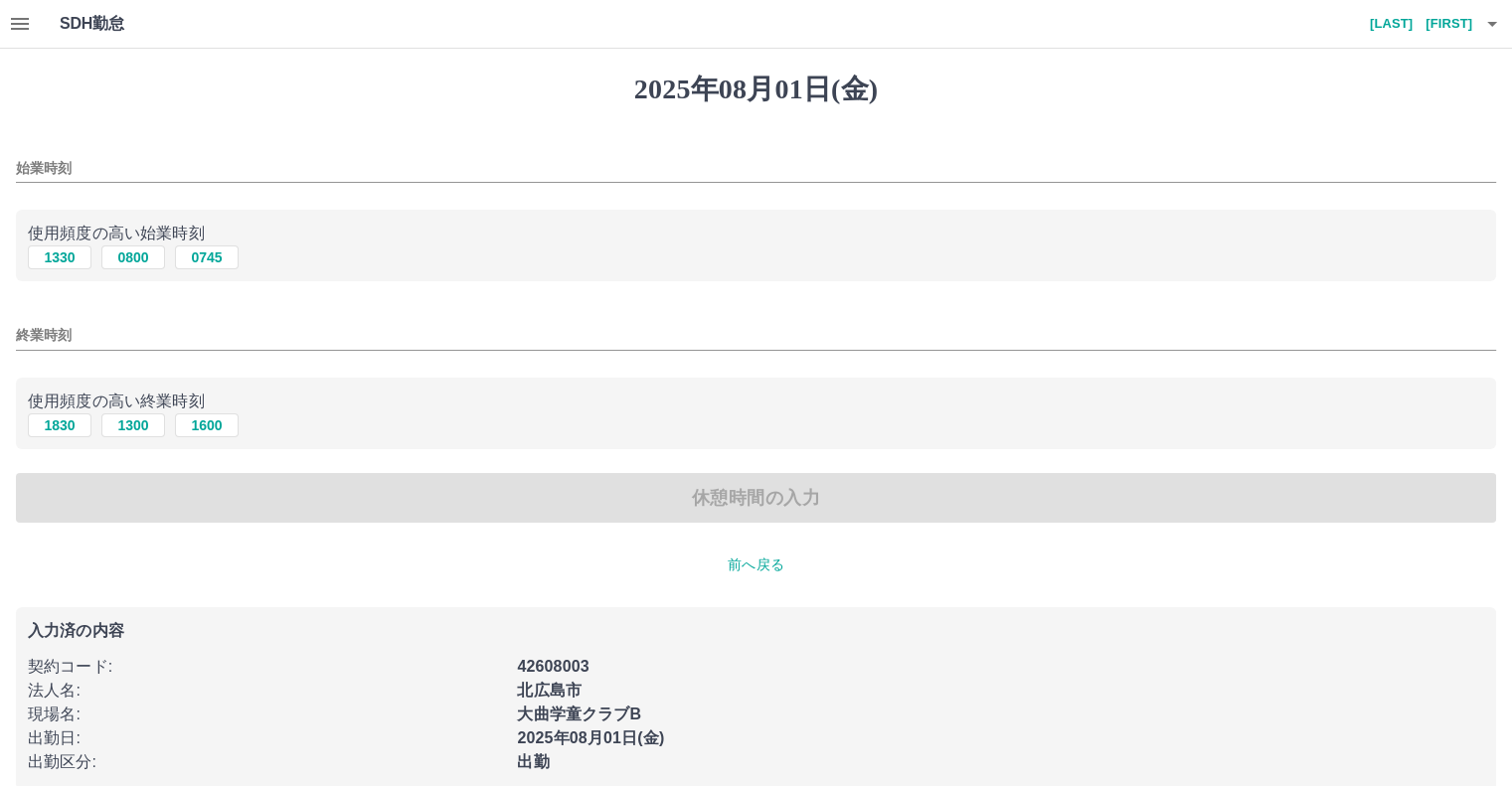 click on "始業時刻" at bounding box center (756, 168) 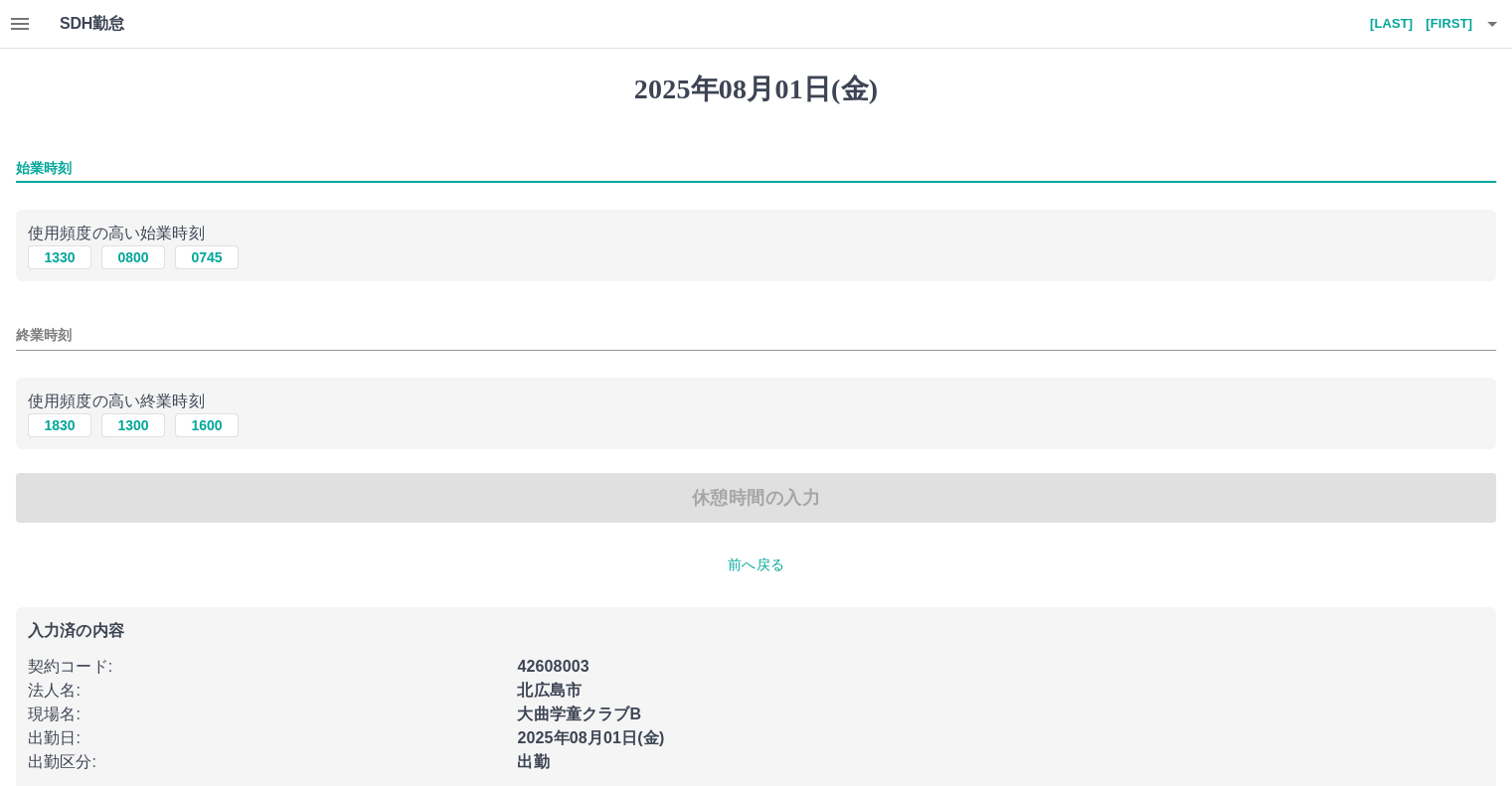 click on "始業時刻" at bounding box center [756, 168] 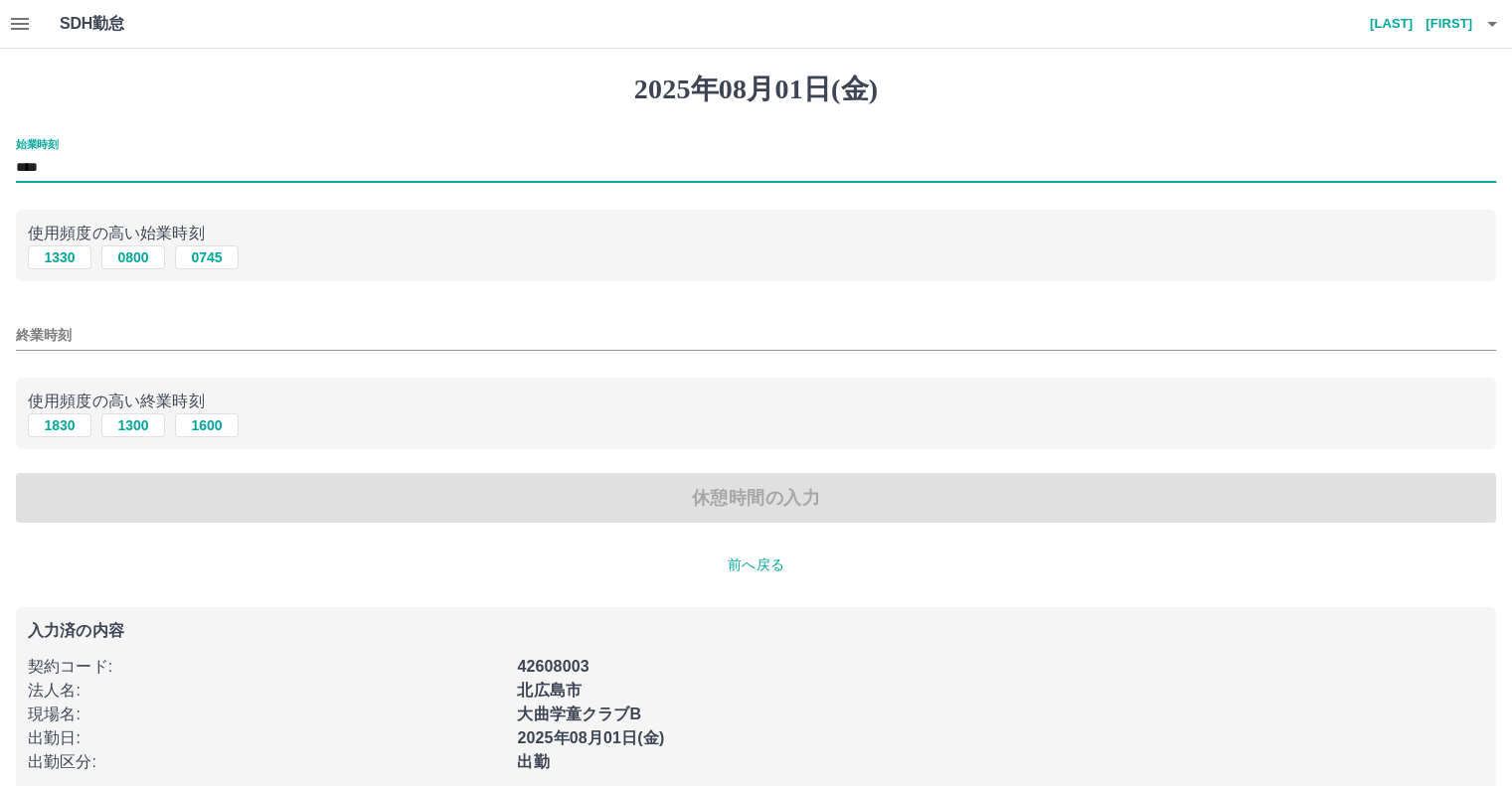 type on "****" 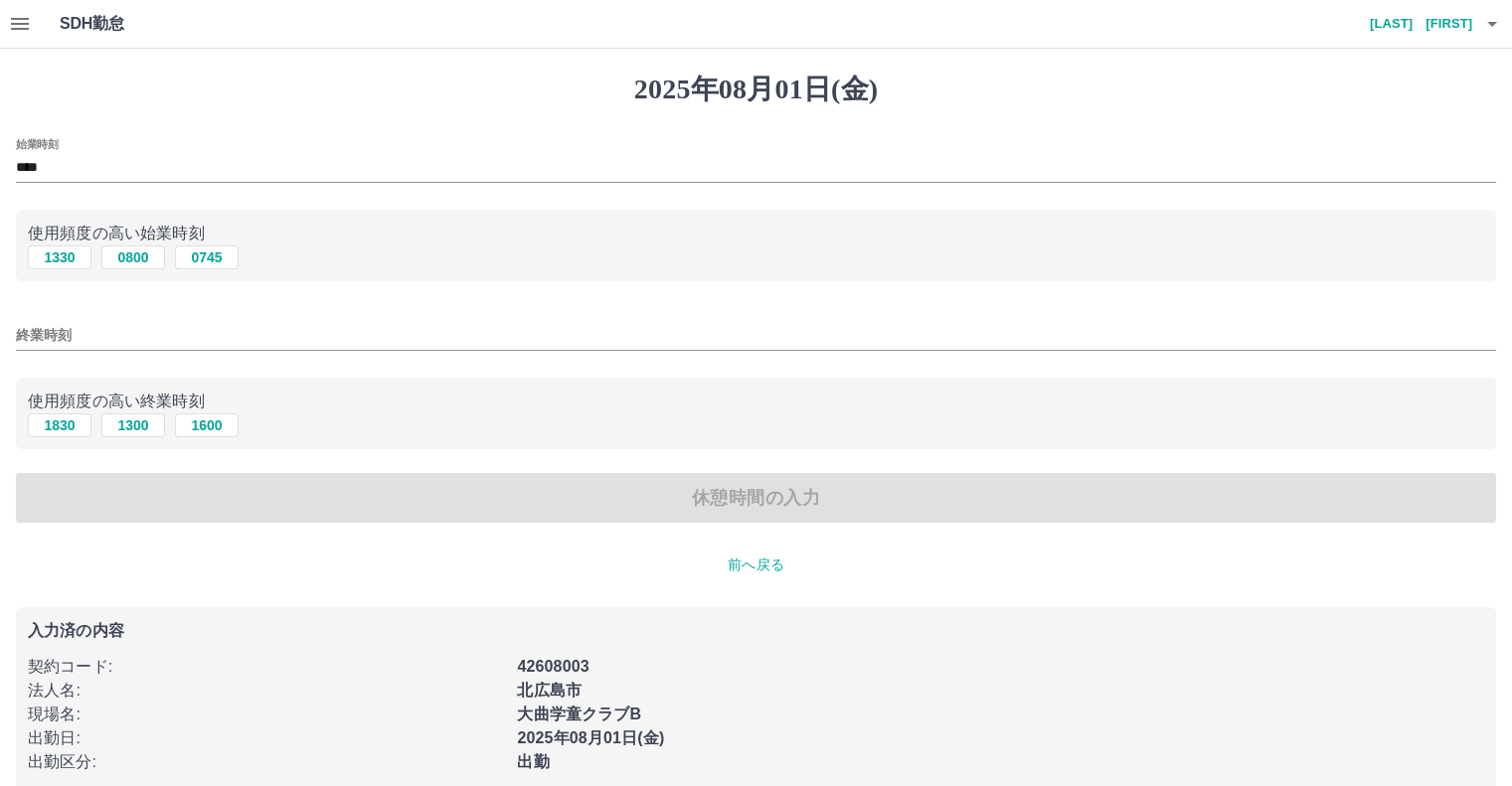 click on "終業時刻" at bounding box center [756, 329] 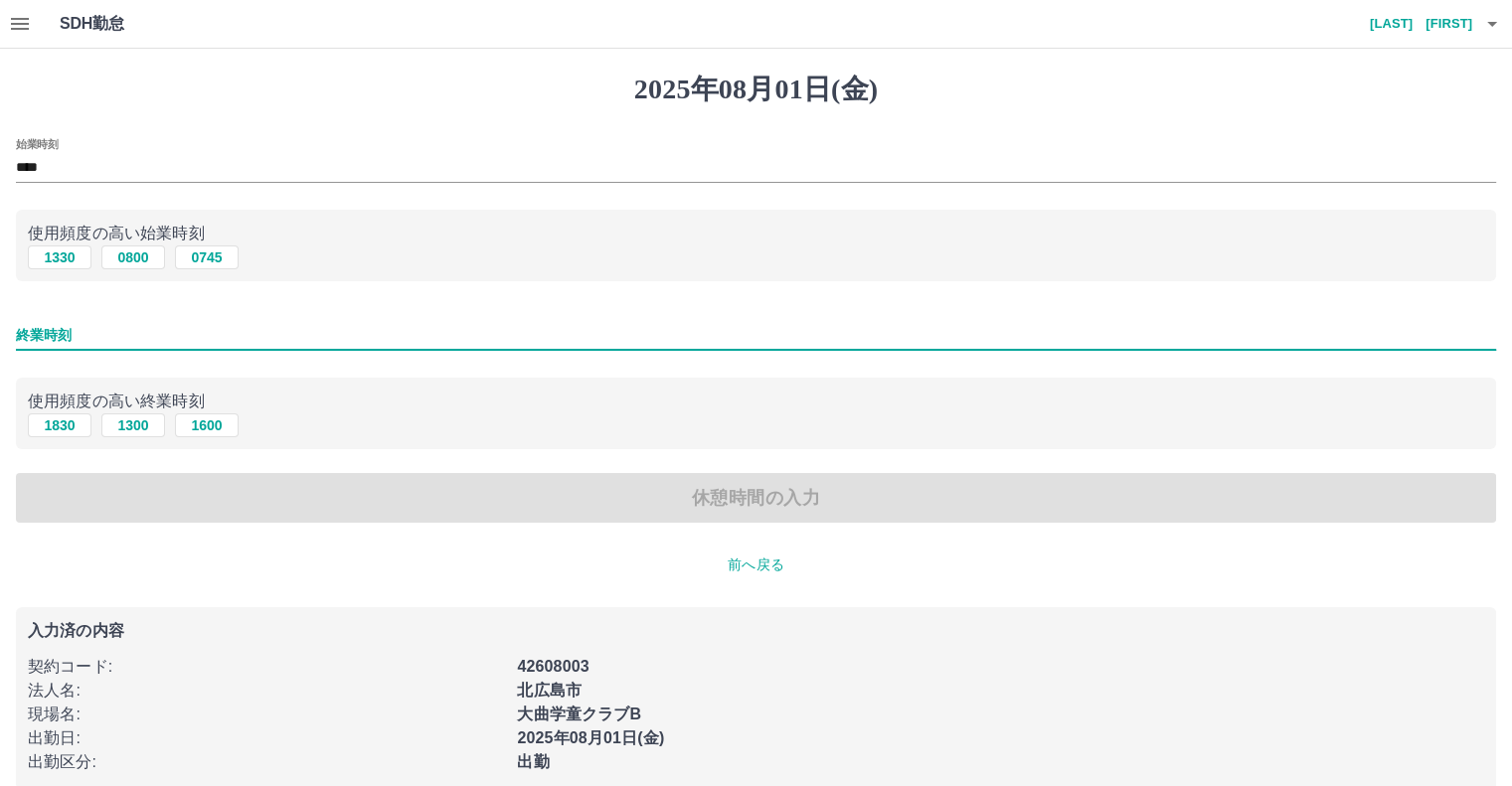 type on "****" 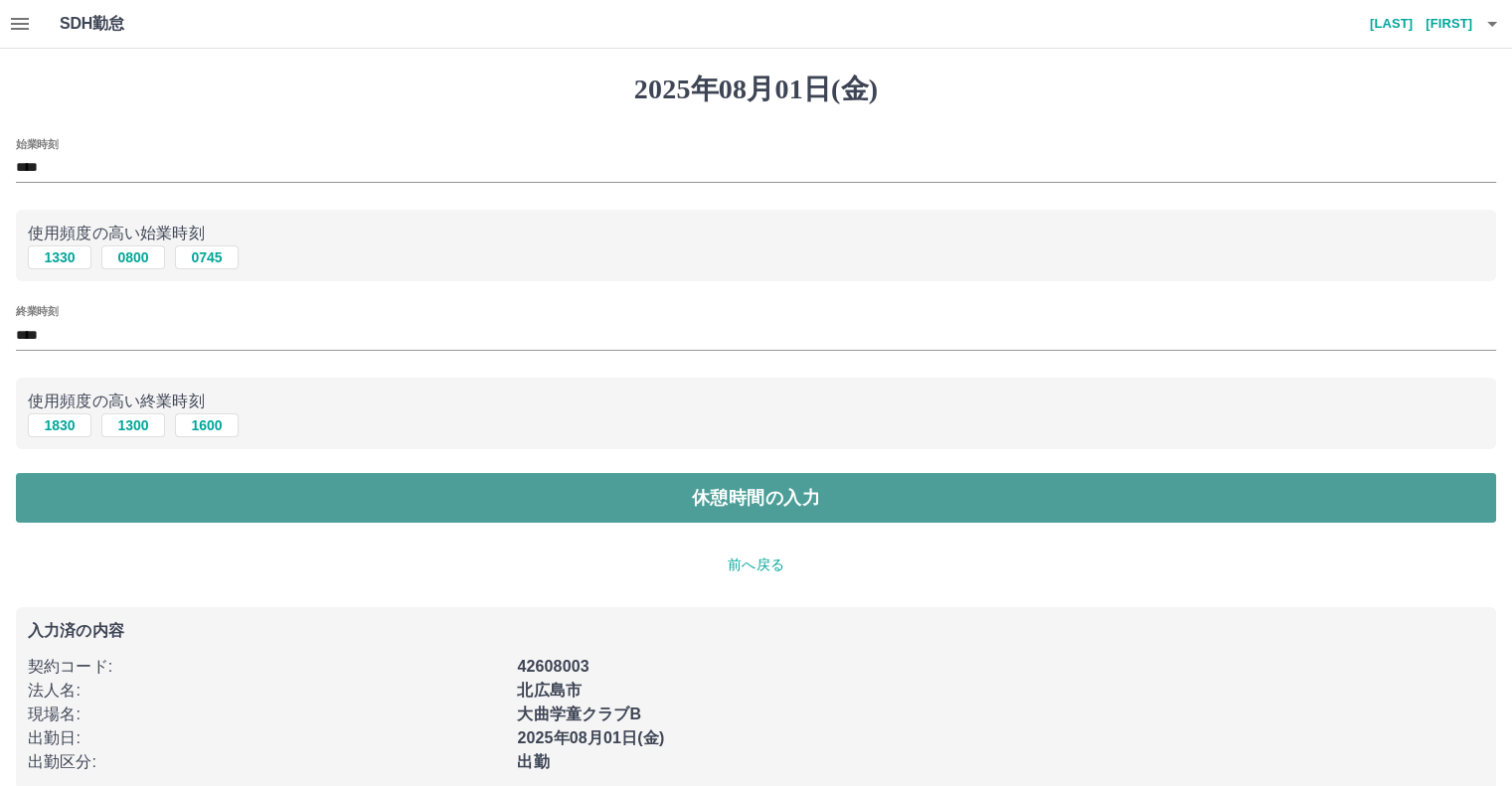 click on "休憩時間の入力" at bounding box center (756, 498) 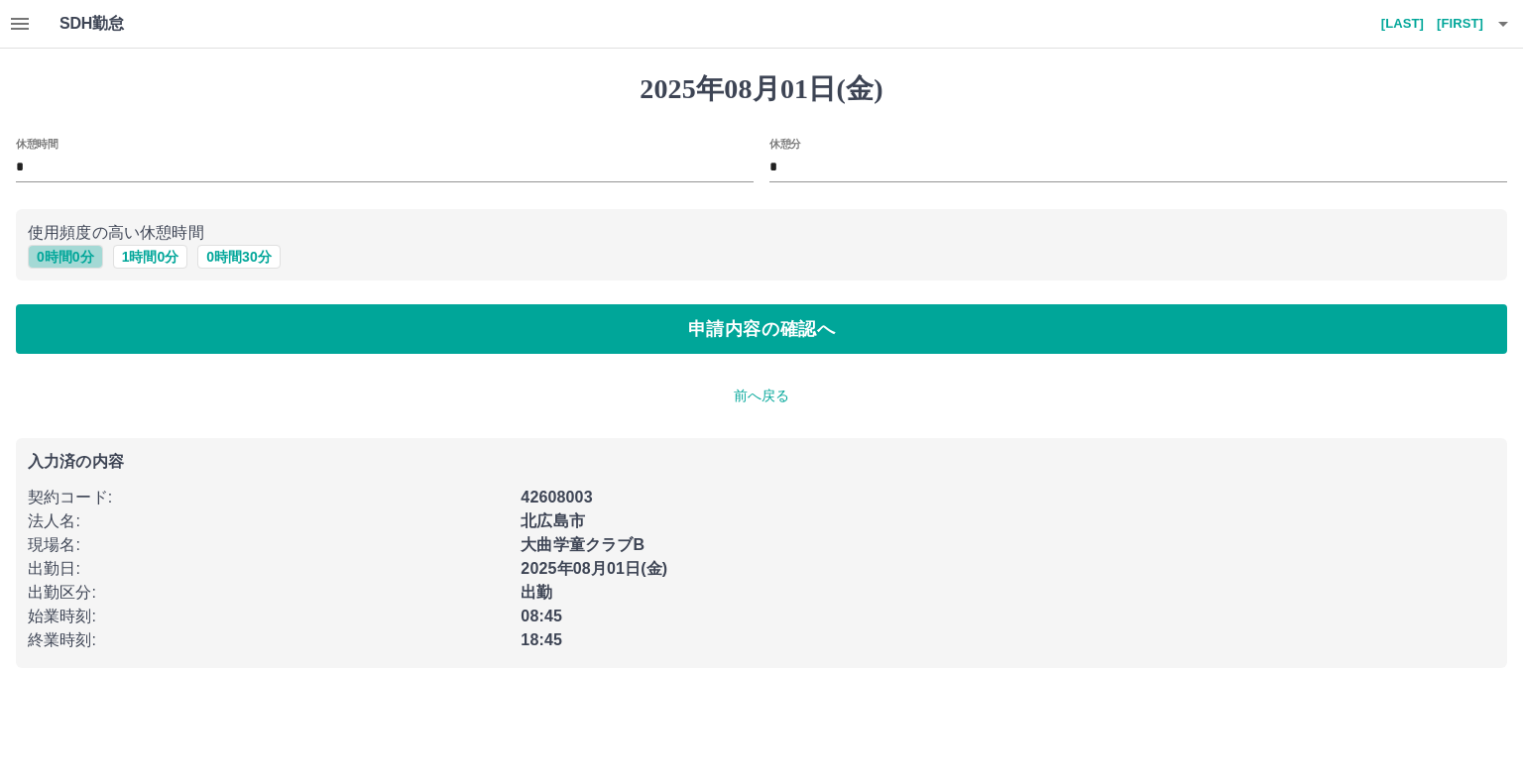 click on "0 時間 0 分" at bounding box center (65, 257) 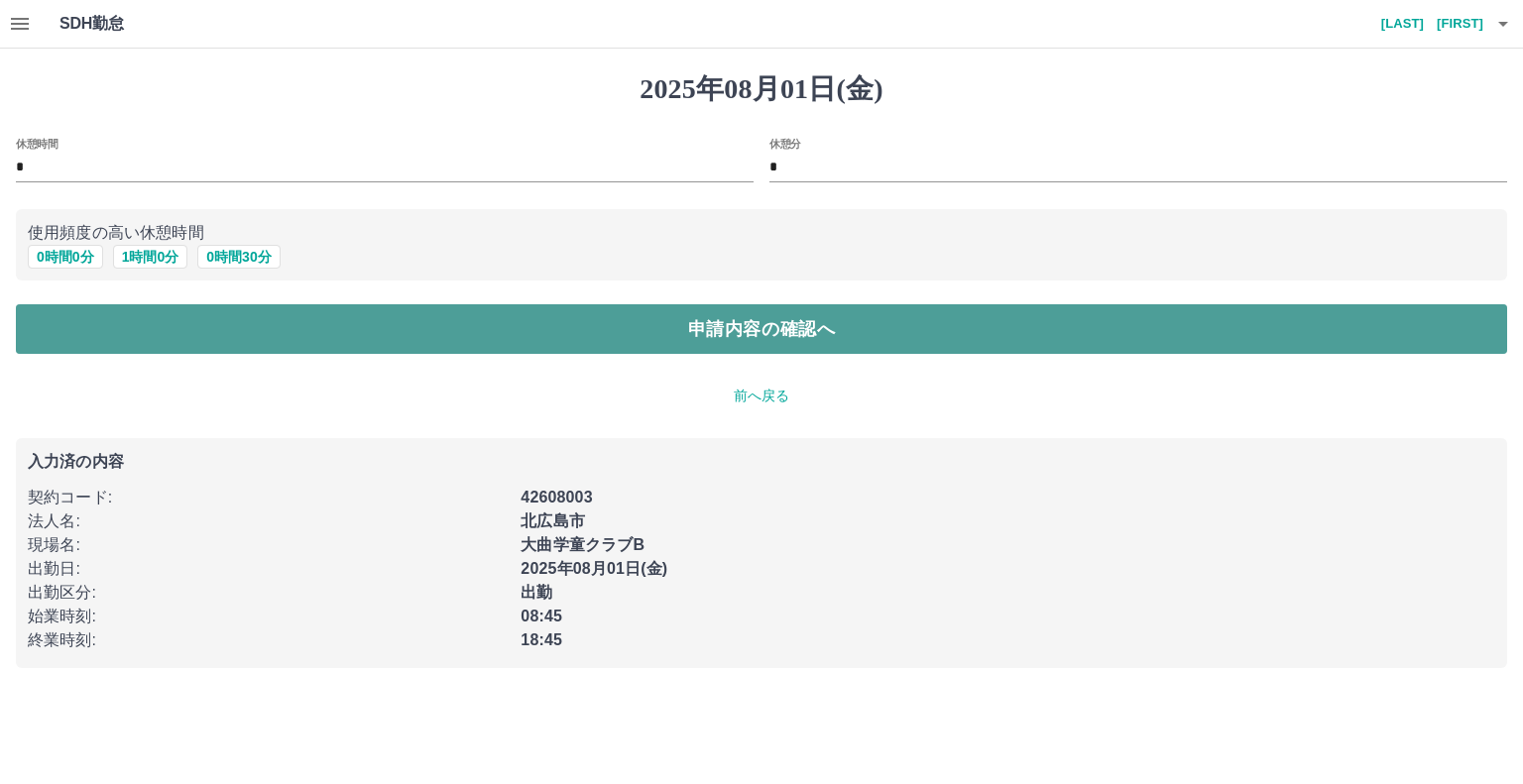 click on "申請内容の確認へ" at bounding box center [762, 329] 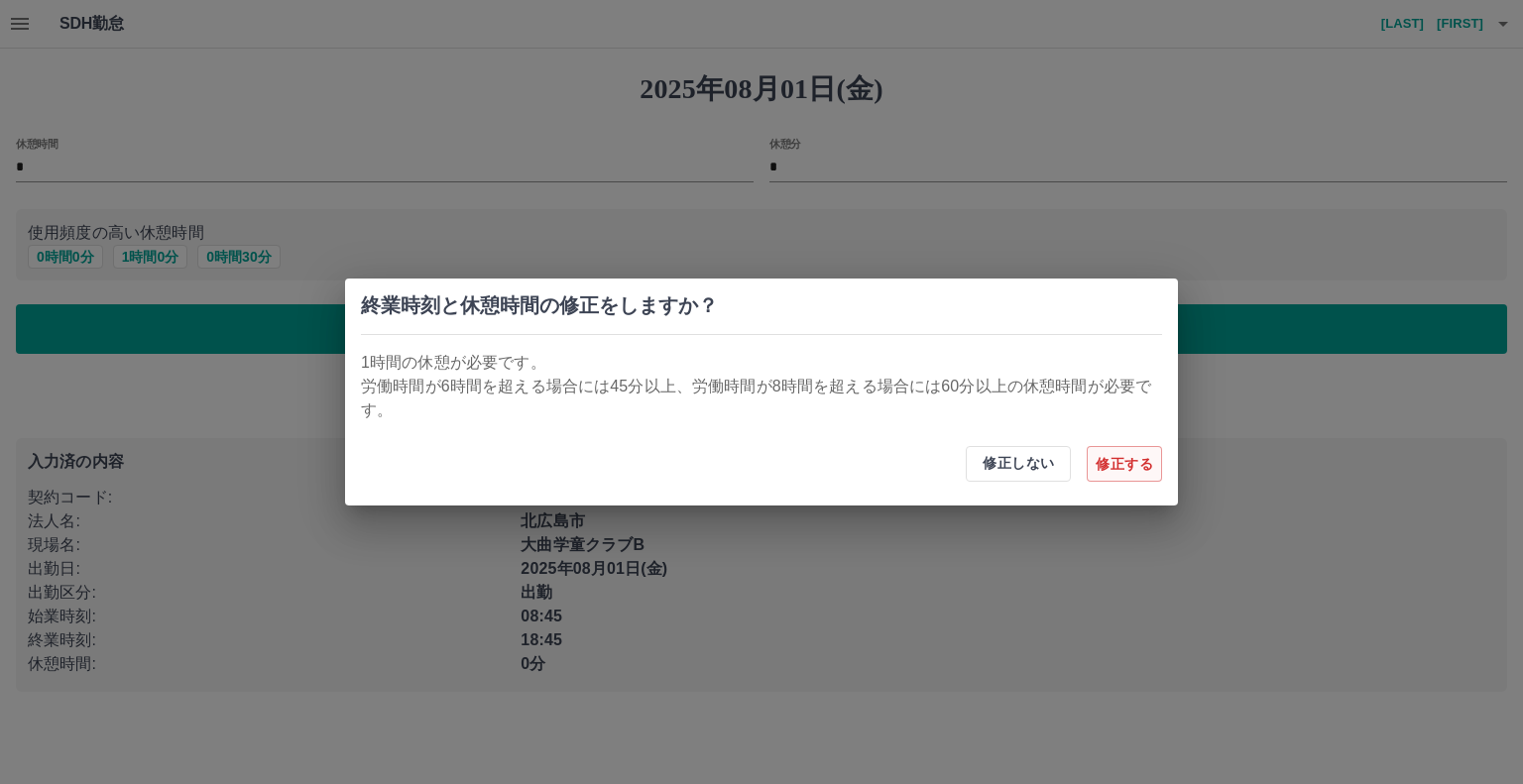 click on "修正する" at bounding box center [1124, 464] 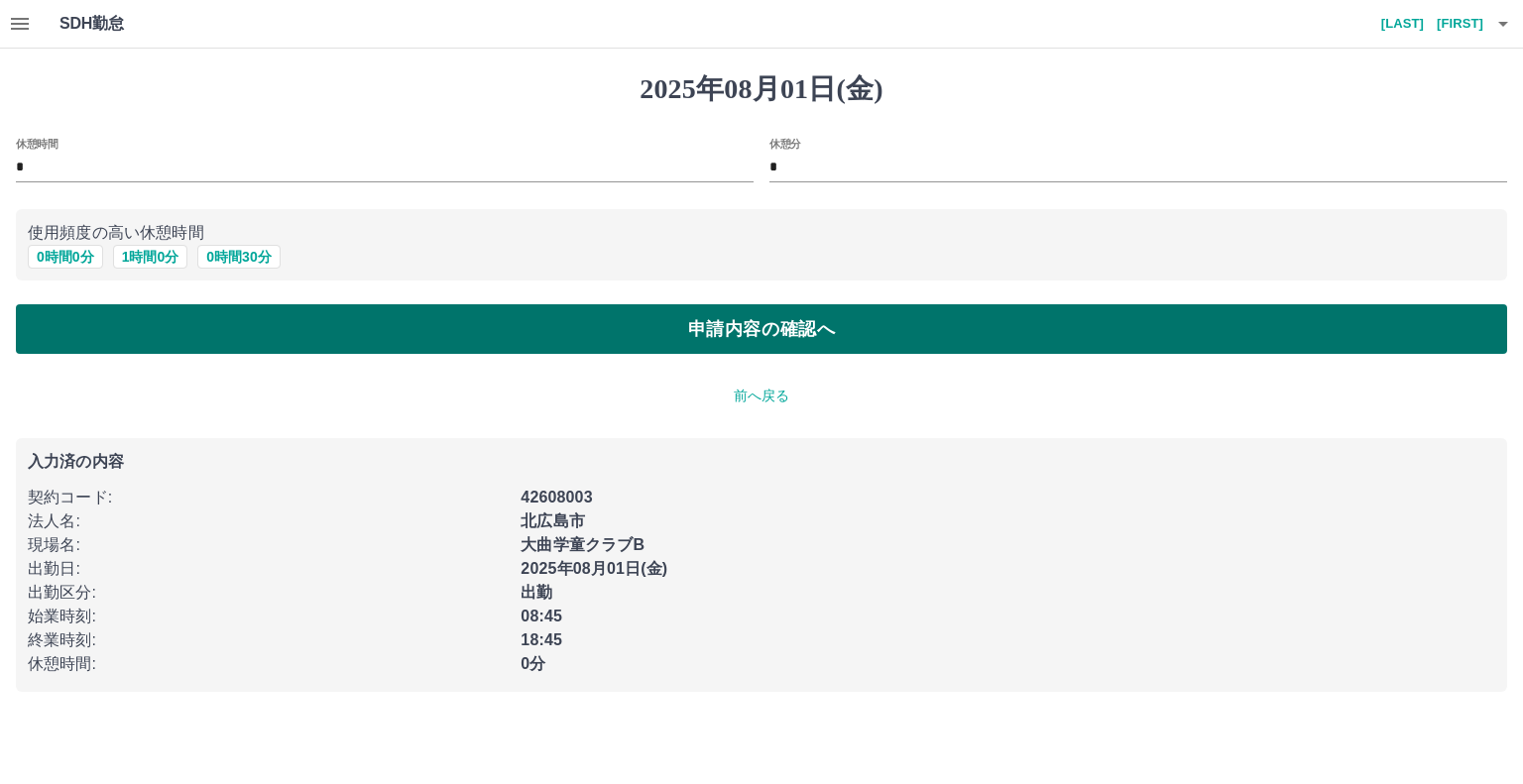 click on "申請内容の確認へ" at bounding box center [762, 329] 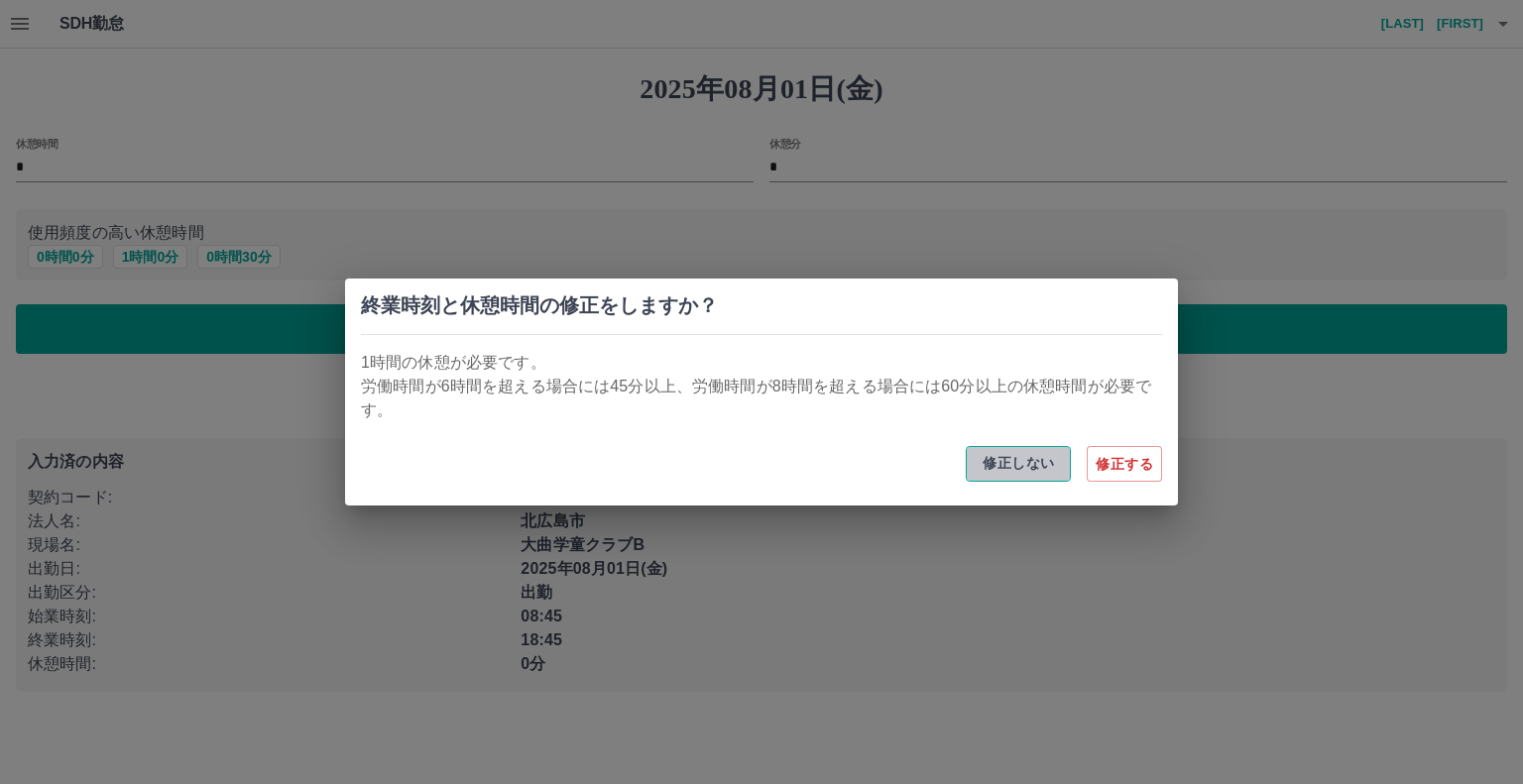 click on "修正しない" at bounding box center (1018, 464) 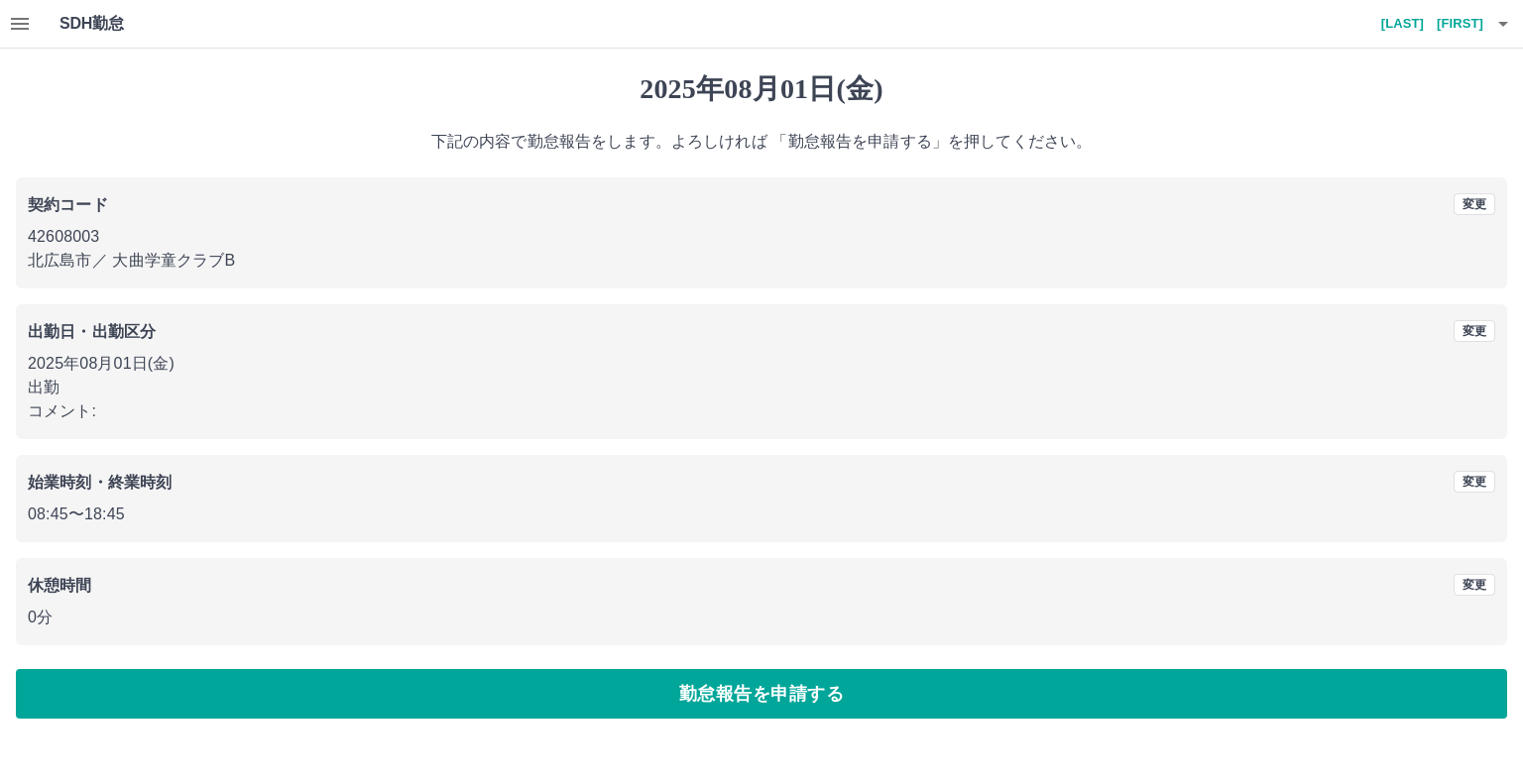 click on "勤怠報告を申請する" at bounding box center [762, 694] 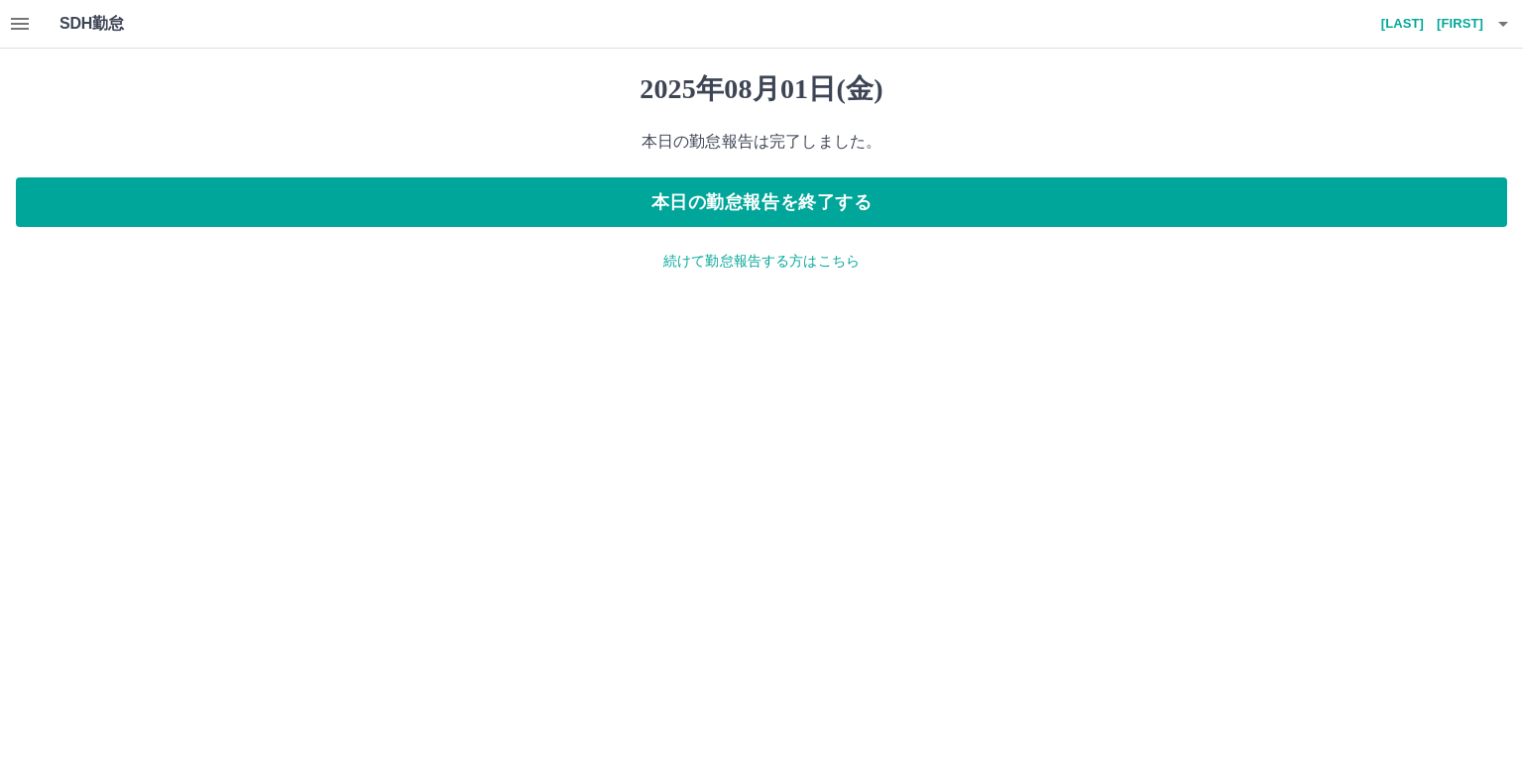 click on "続けて勤怠報告する方はこちら" at bounding box center (762, 261) 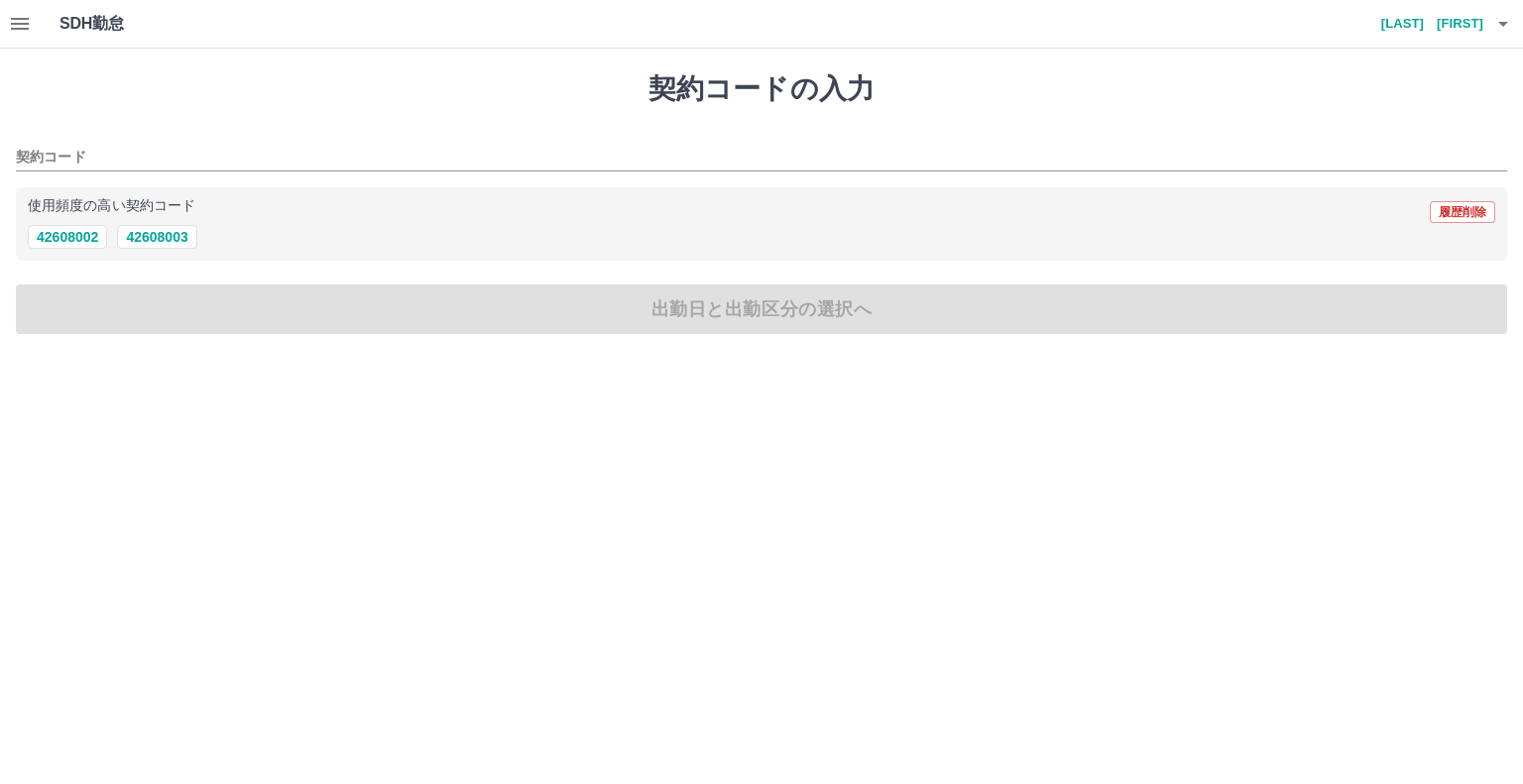 click 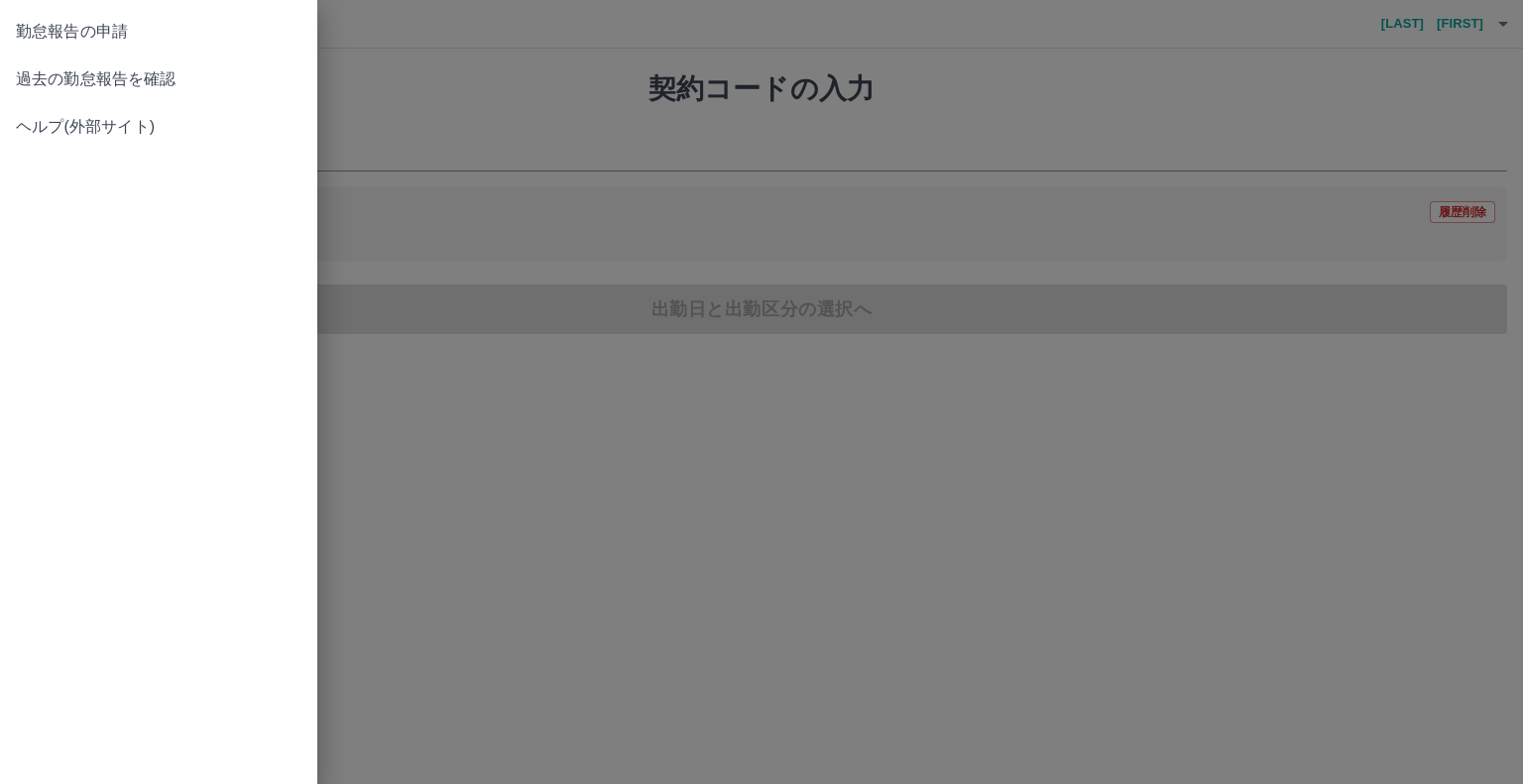 click on "勤怠報告の申請" at bounding box center (159, 32) 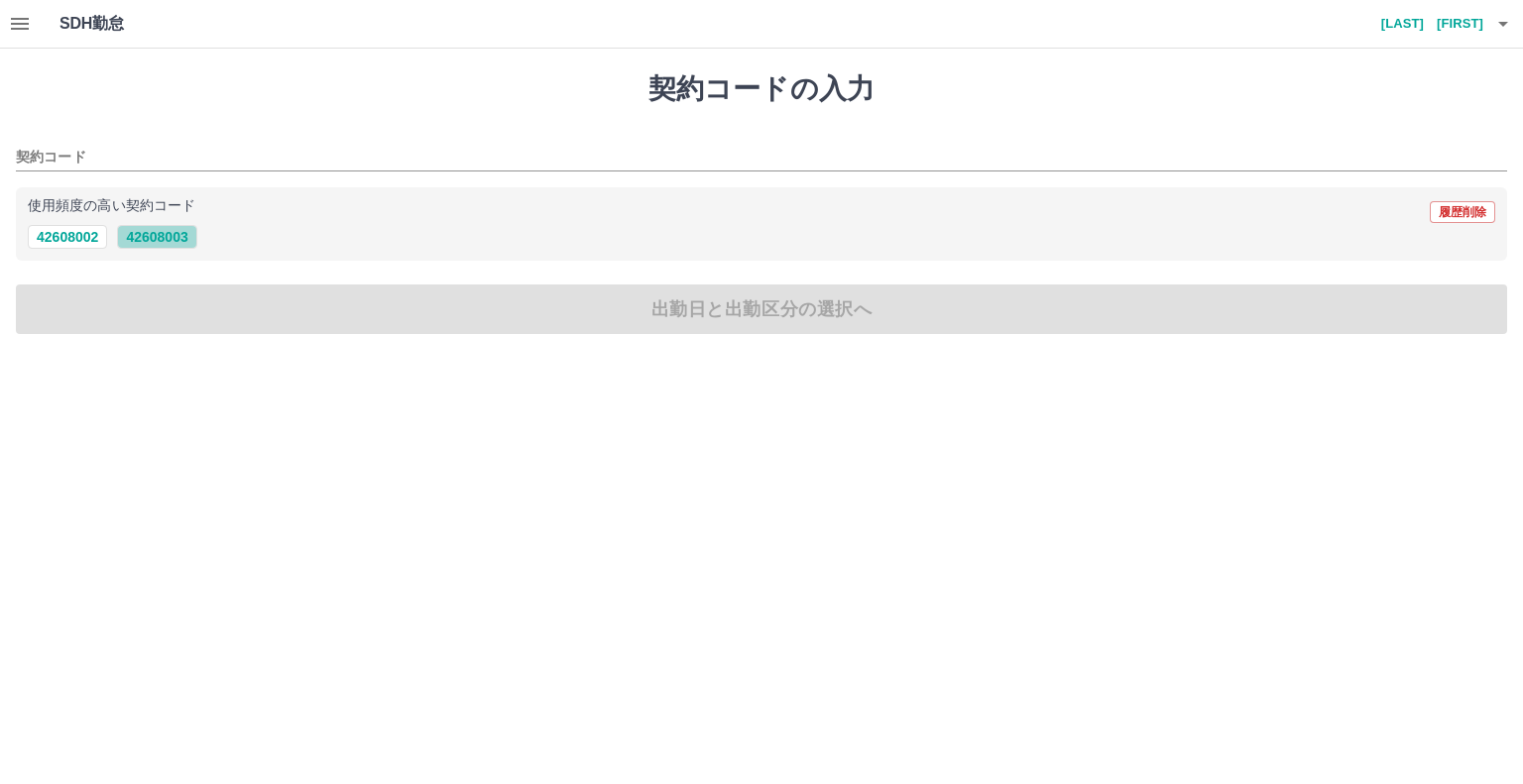 click on "42608003" at bounding box center (157, 237) 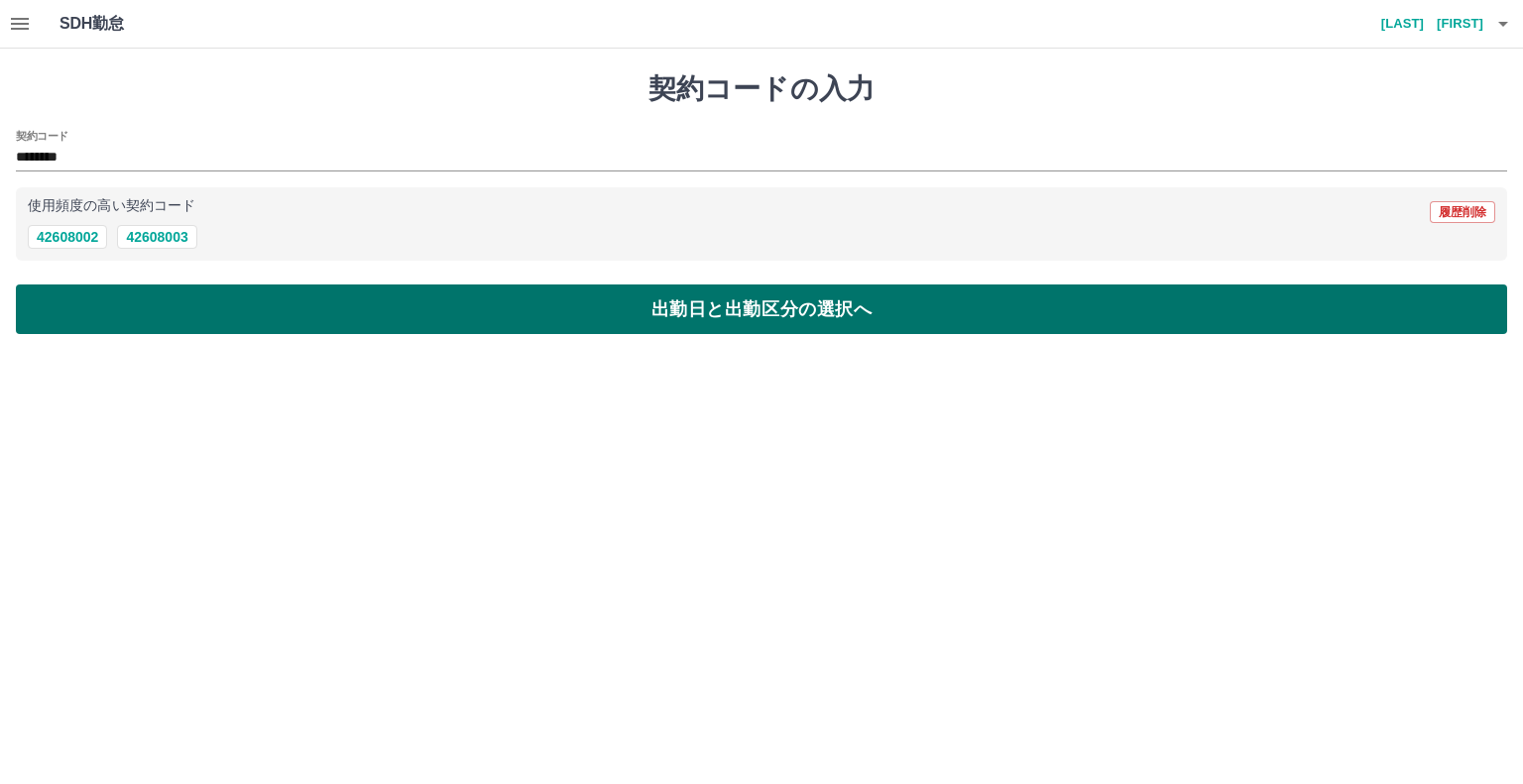 click on "出勤日と出勤区分の選択へ" at bounding box center (762, 309) 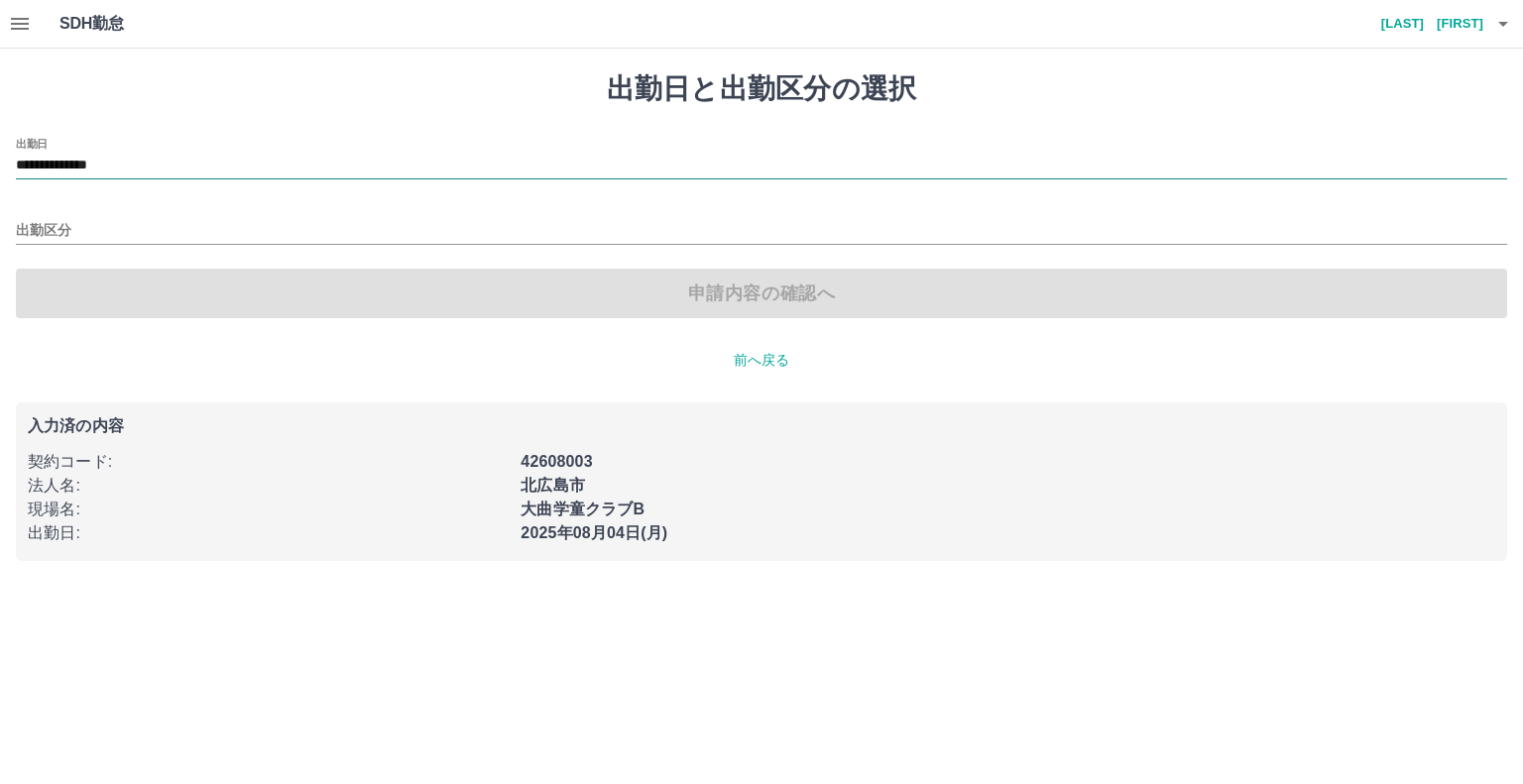 click on "**********" at bounding box center [762, 166] 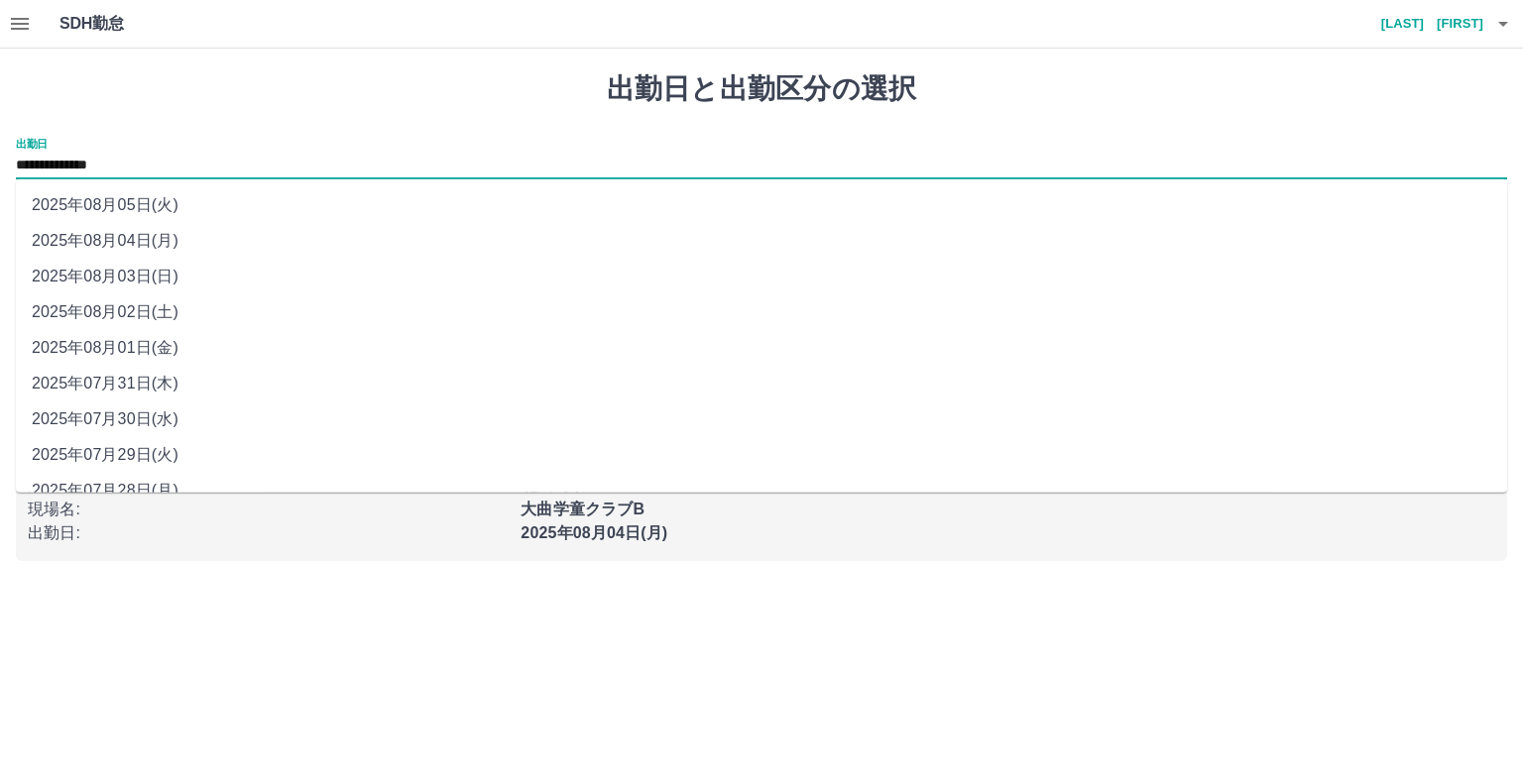 click on "2025年08月02日(土)" at bounding box center [762, 312] 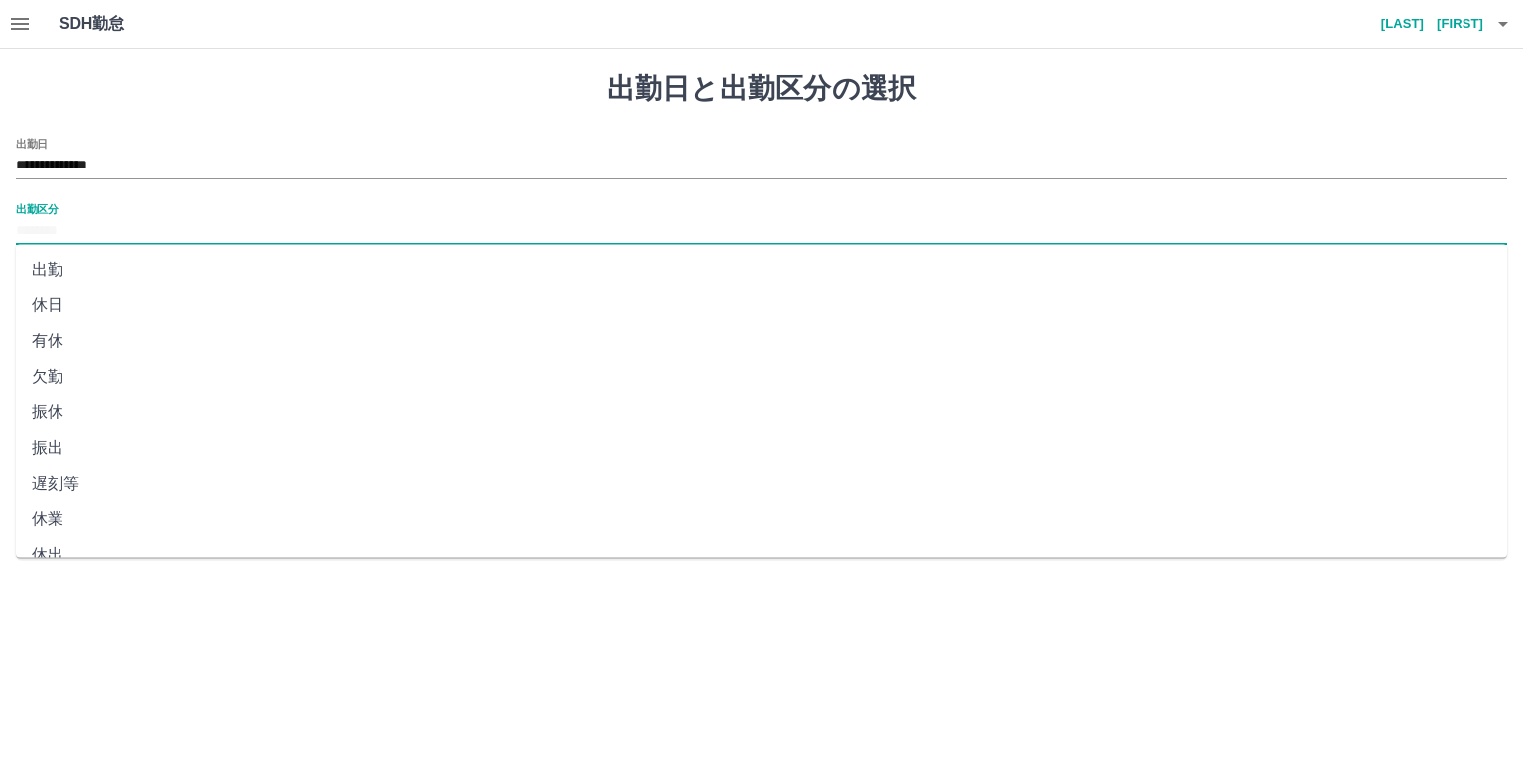 click on "出勤区分" at bounding box center [762, 231] 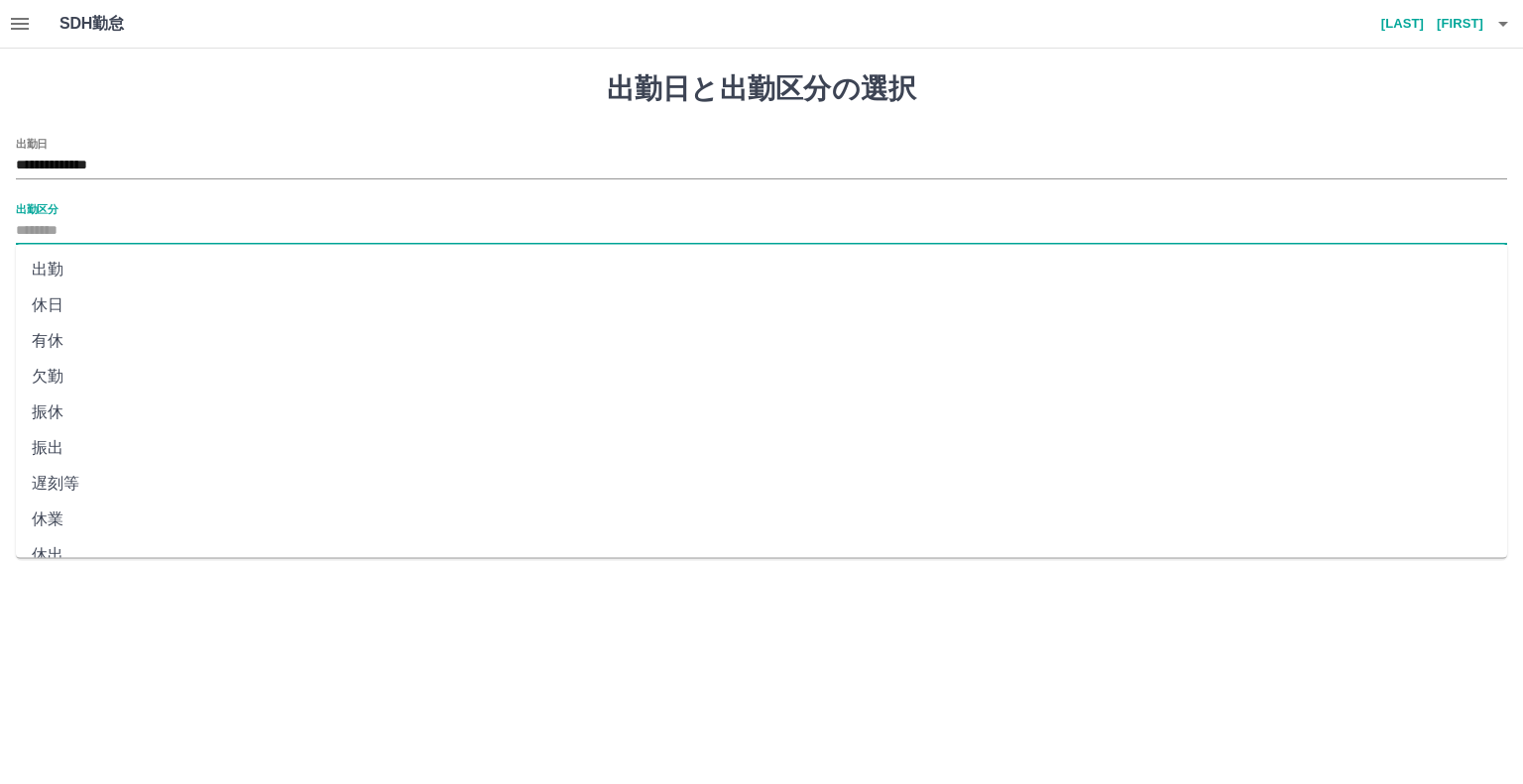 click on "休日" at bounding box center (762, 305) 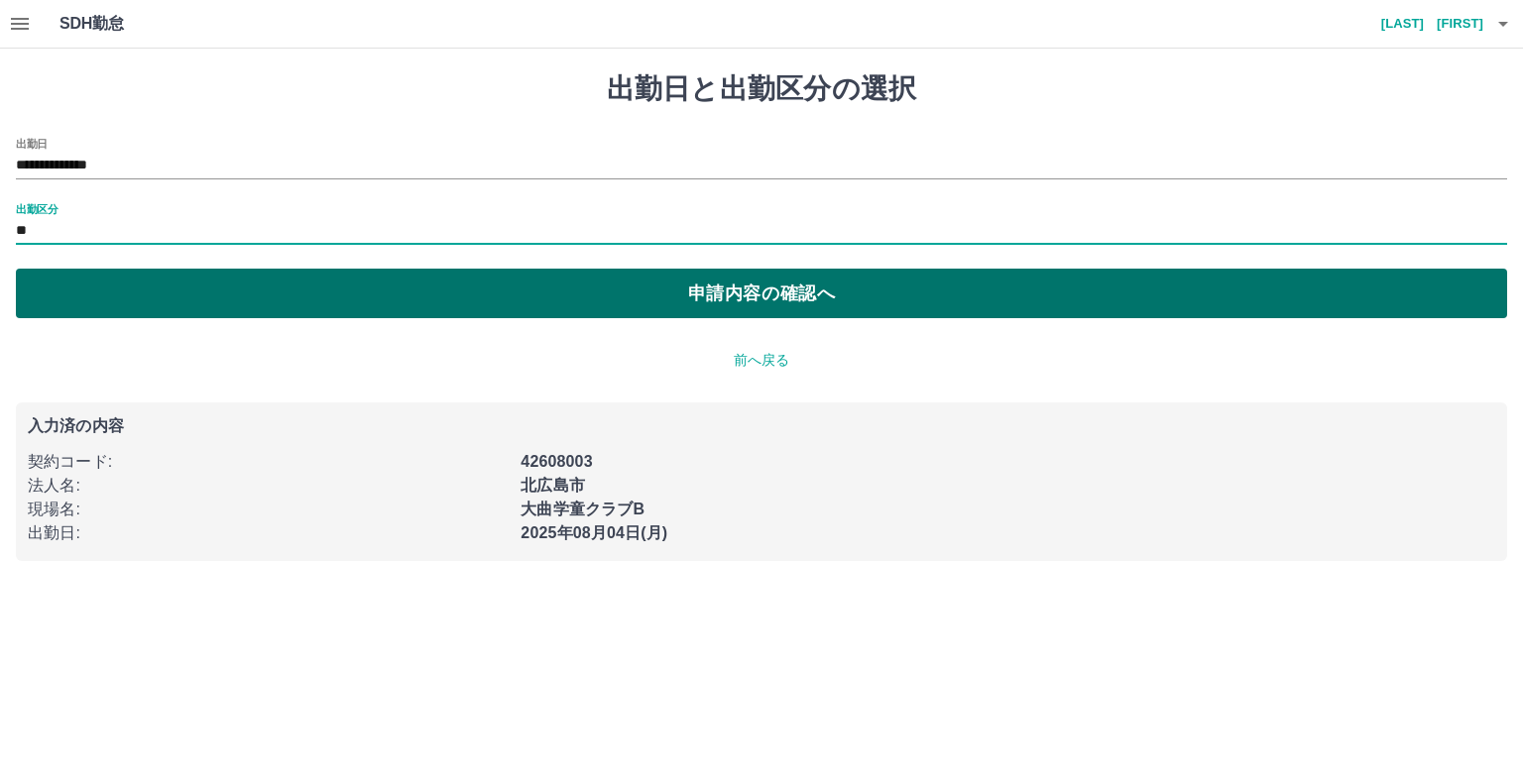 click on "申請内容の確認へ" at bounding box center [762, 293] 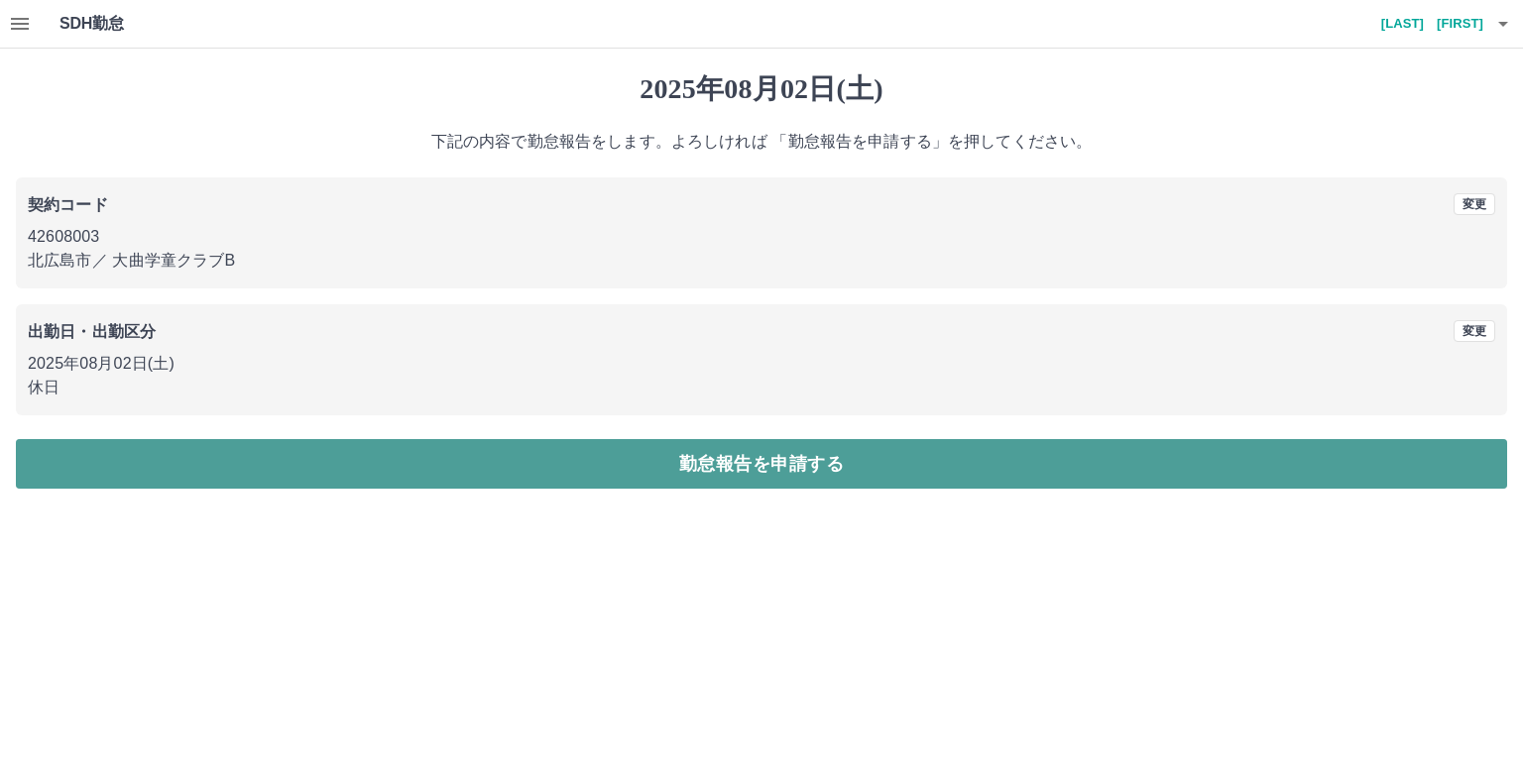 click on "勤怠報告を申請する" at bounding box center (762, 464) 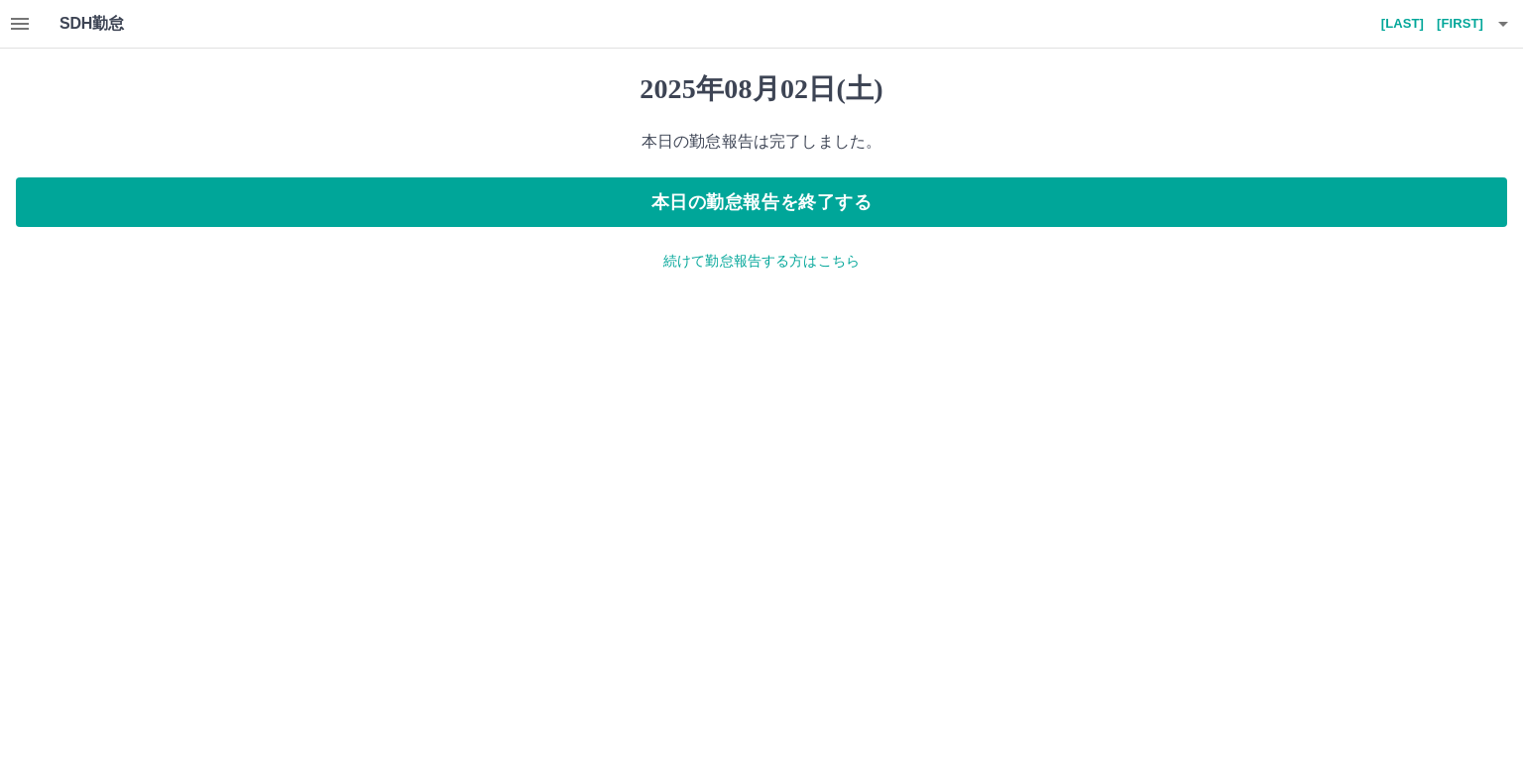 click on "続けて勤怠報告する方はこちら" at bounding box center [762, 261] 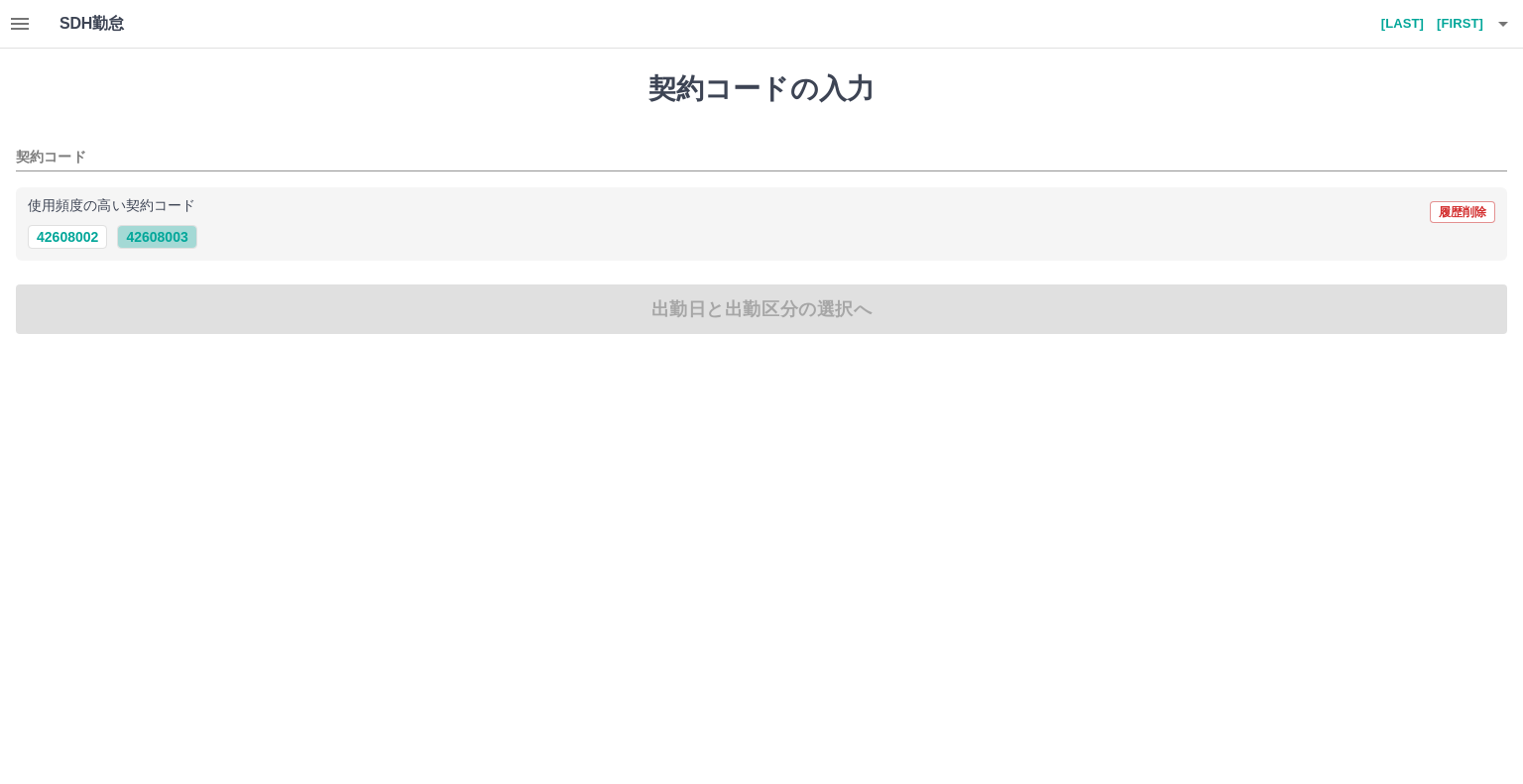 click on "42608003" at bounding box center (157, 237) 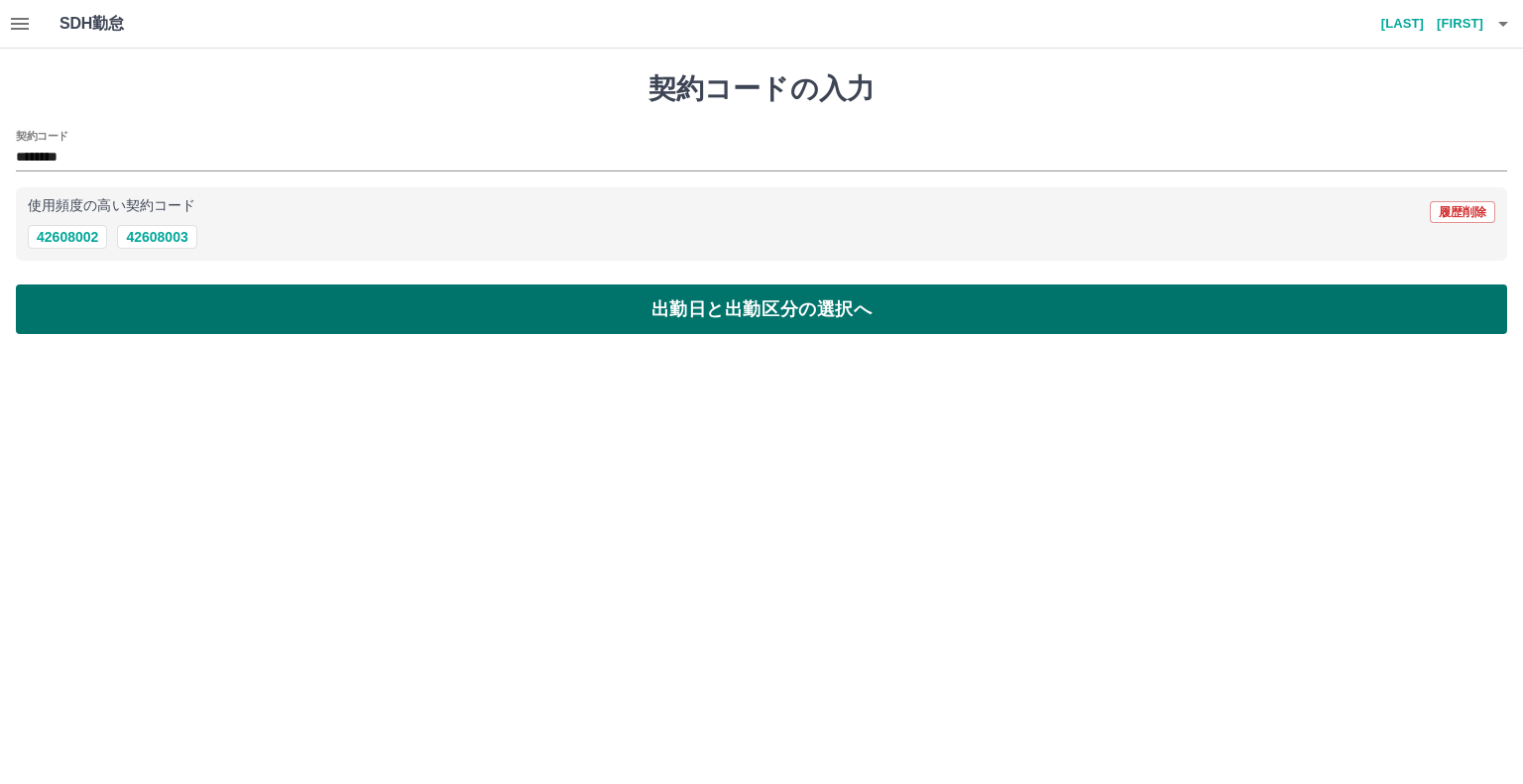 click on "出勤日と出勤区分の選択へ" at bounding box center (762, 309) 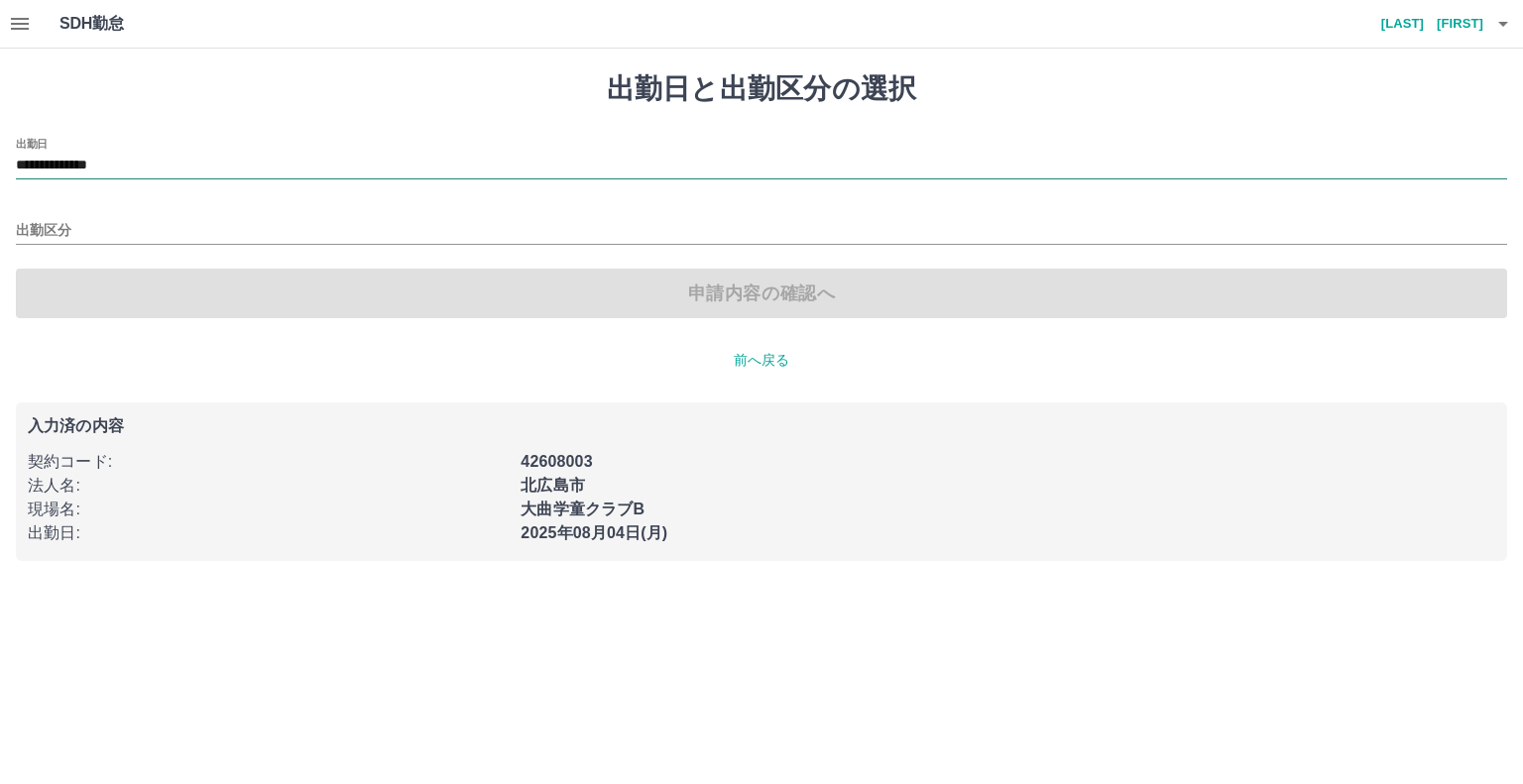 click on "**********" at bounding box center (762, 166) 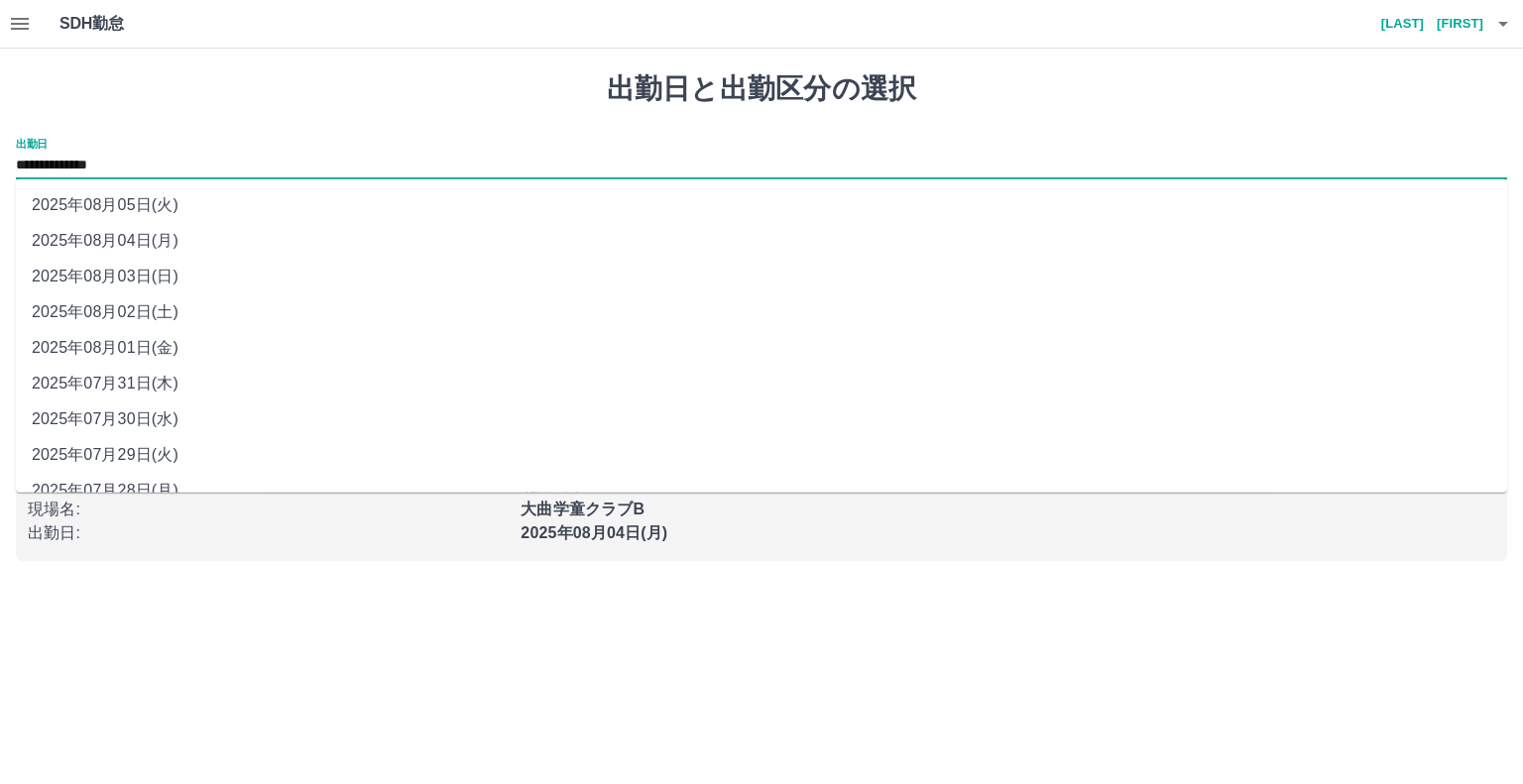 click on "2025年08月03日(日)" at bounding box center (762, 277) 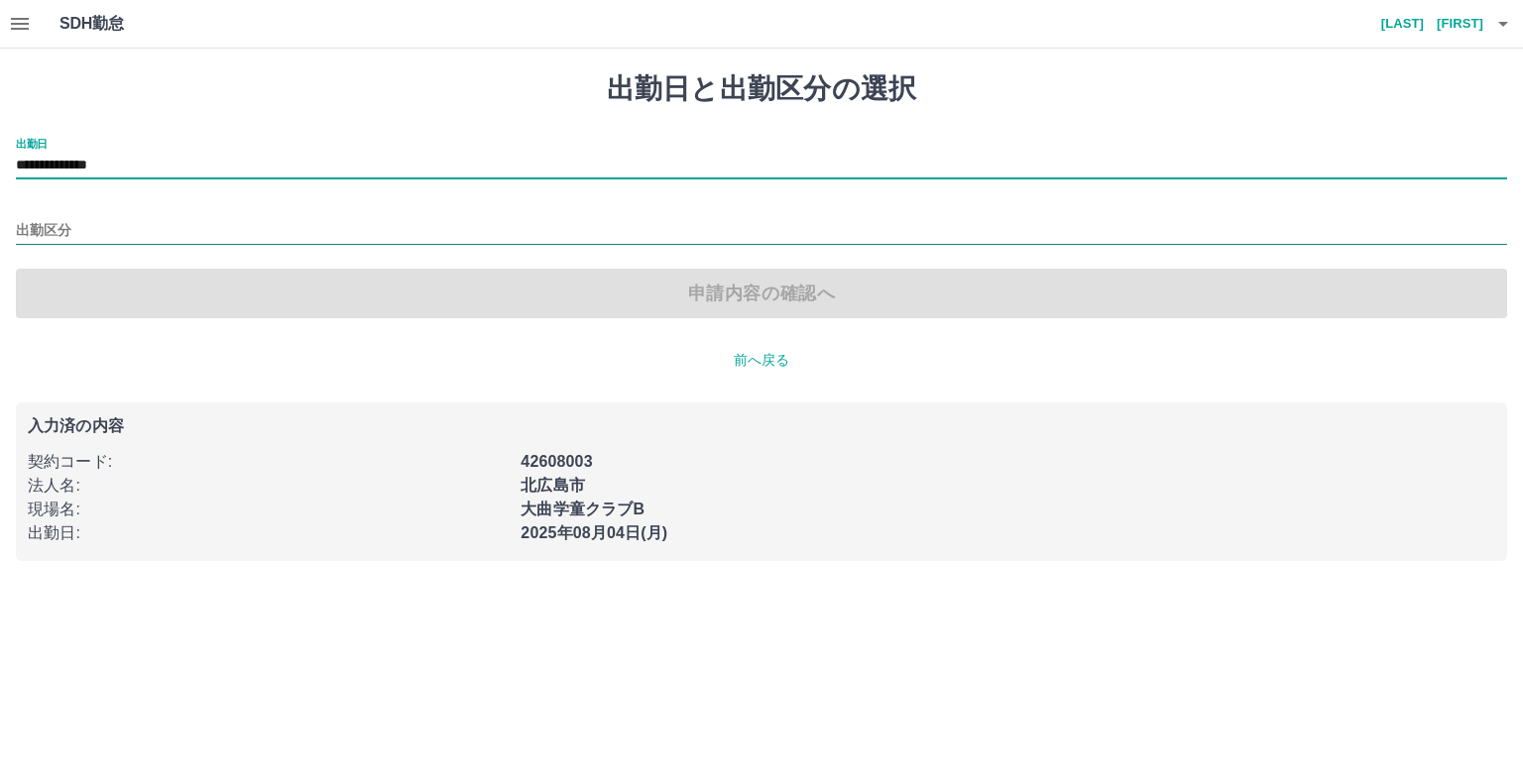 click on "出勤区分" at bounding box center [762, 231] 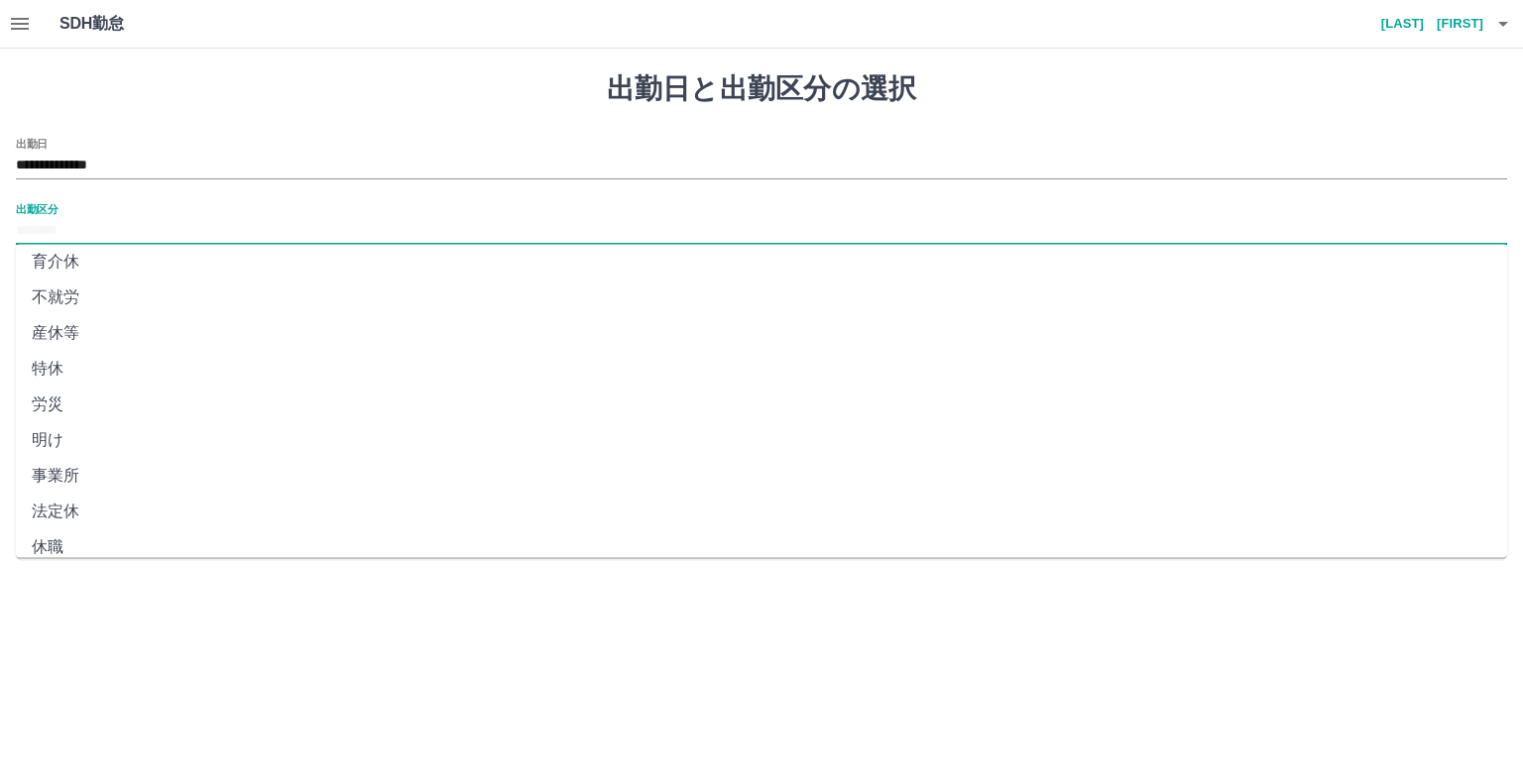 scroll, scrollTop: 344, scrollLeft: 0, axis: vertical 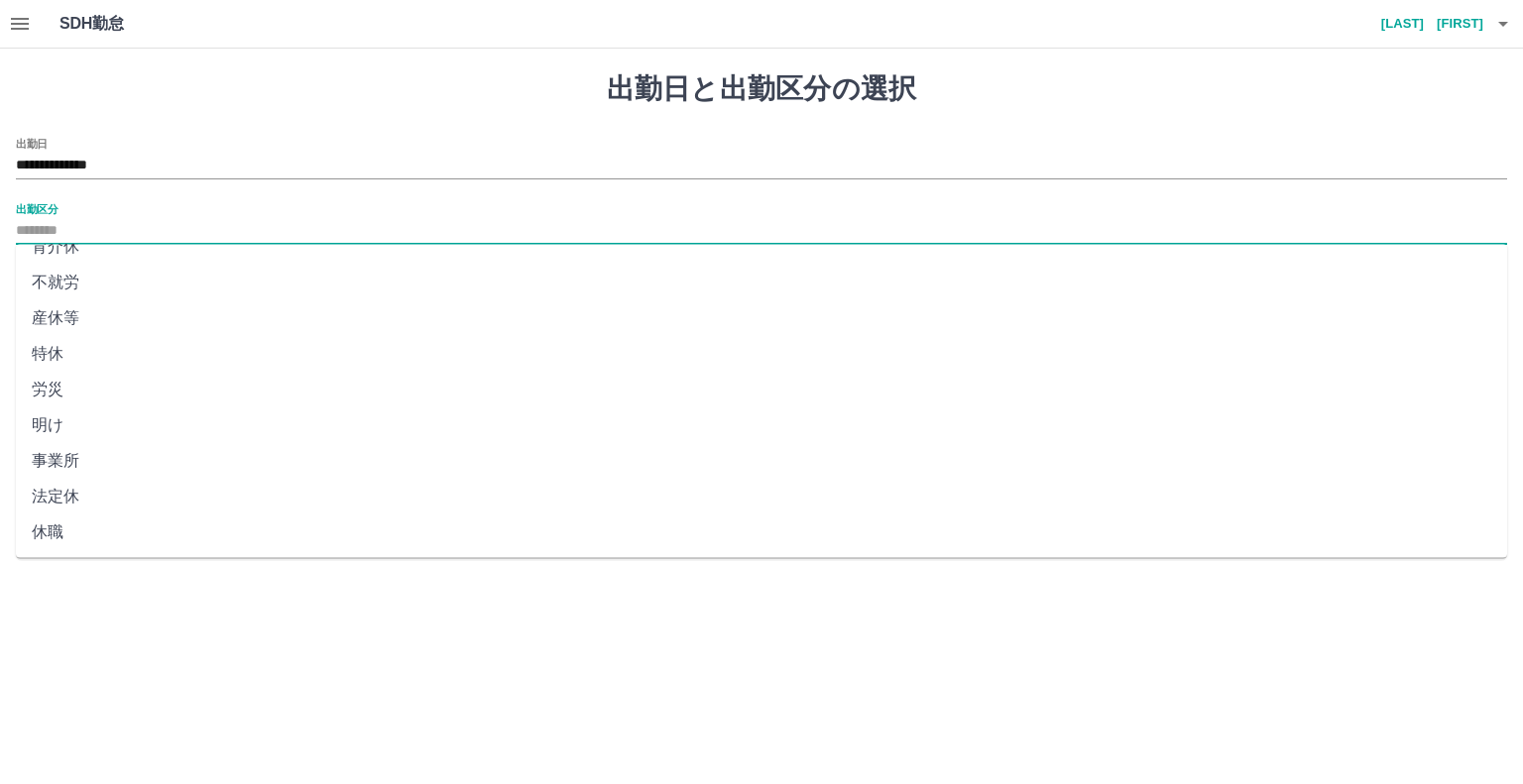 click on "法定休" at bounding box center (762, 497) 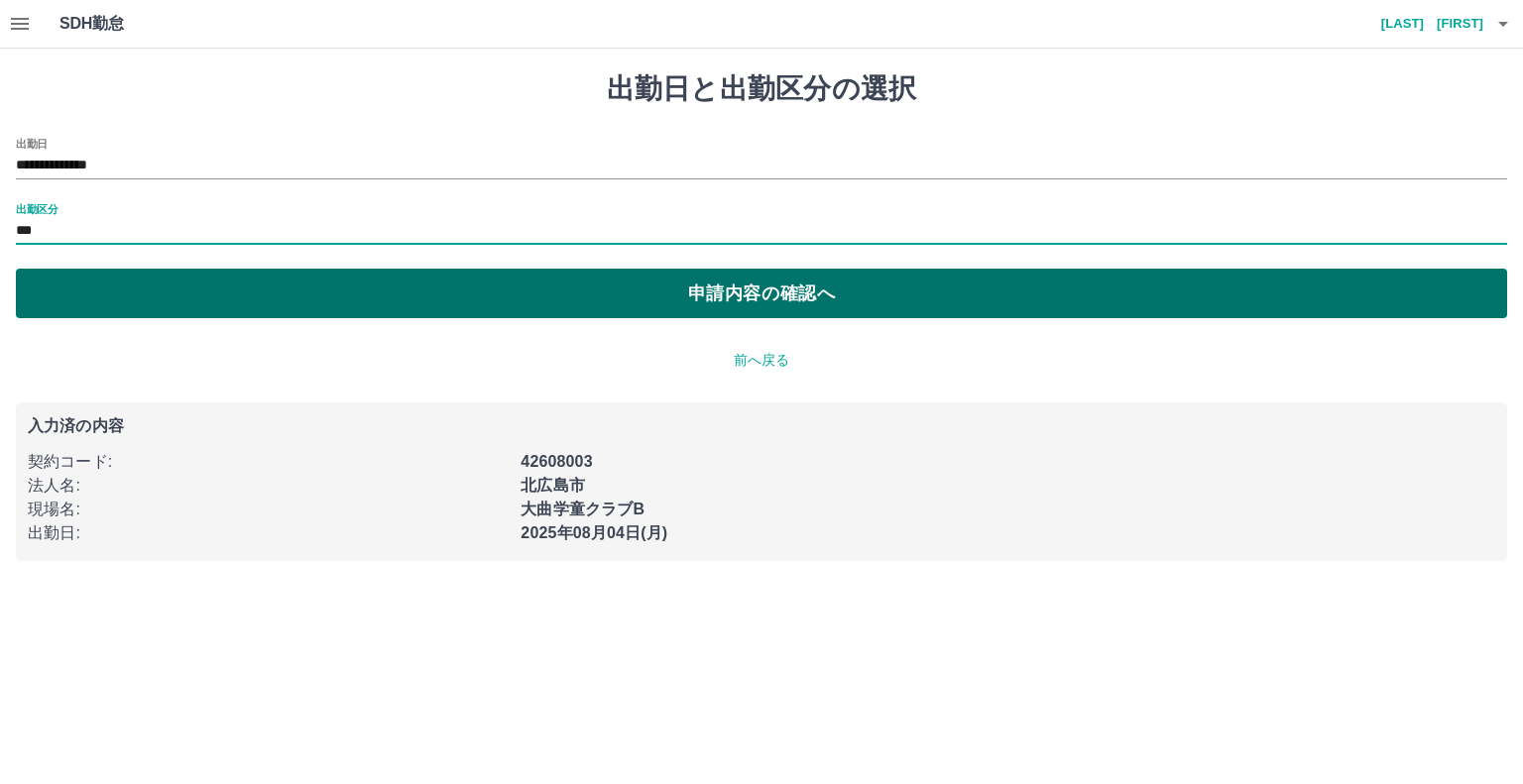 click on "申請内容の確認へ" at bounding box center (762, 293) 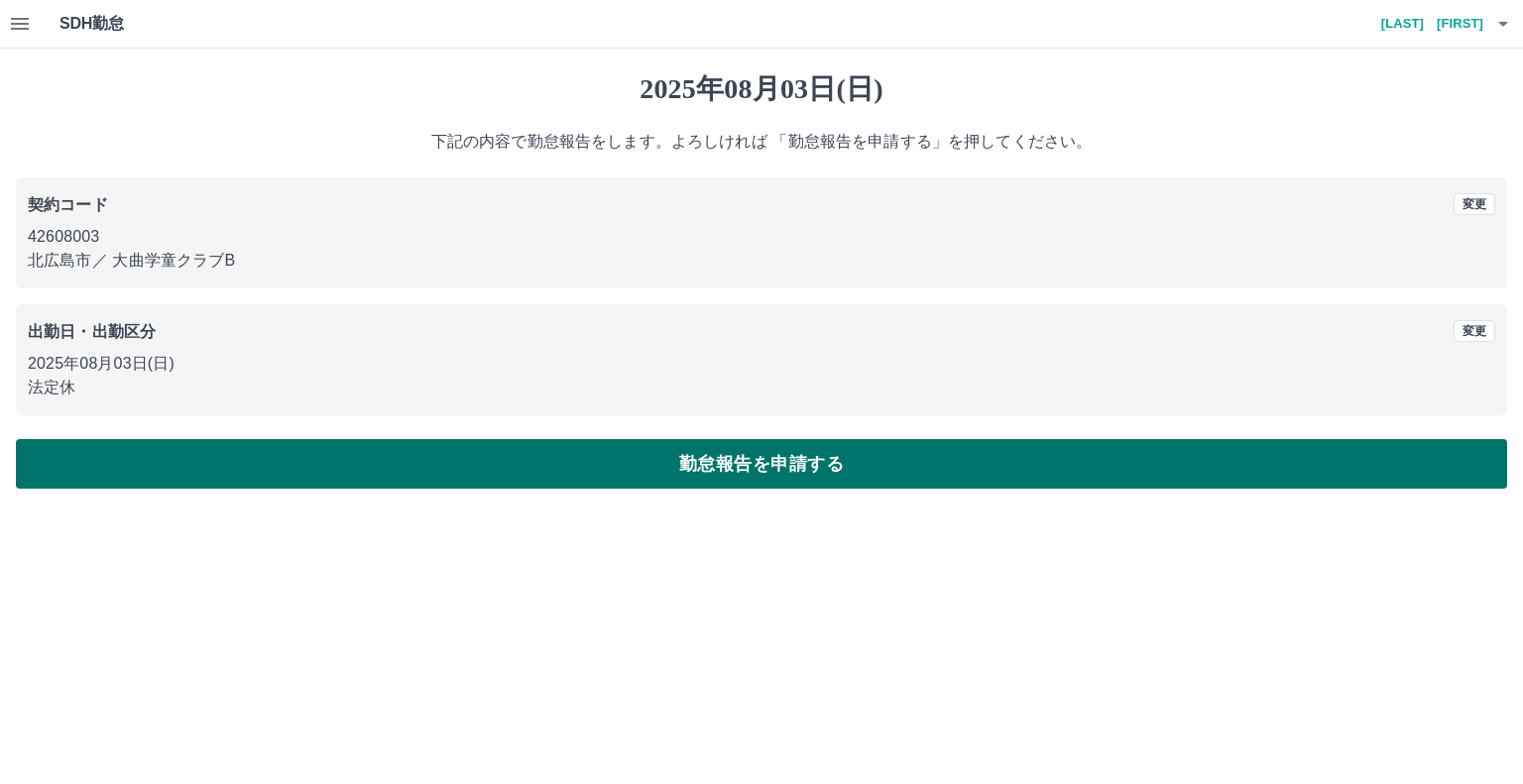 click on "勤怠報告を申請する" at bounding box center (762, 464) 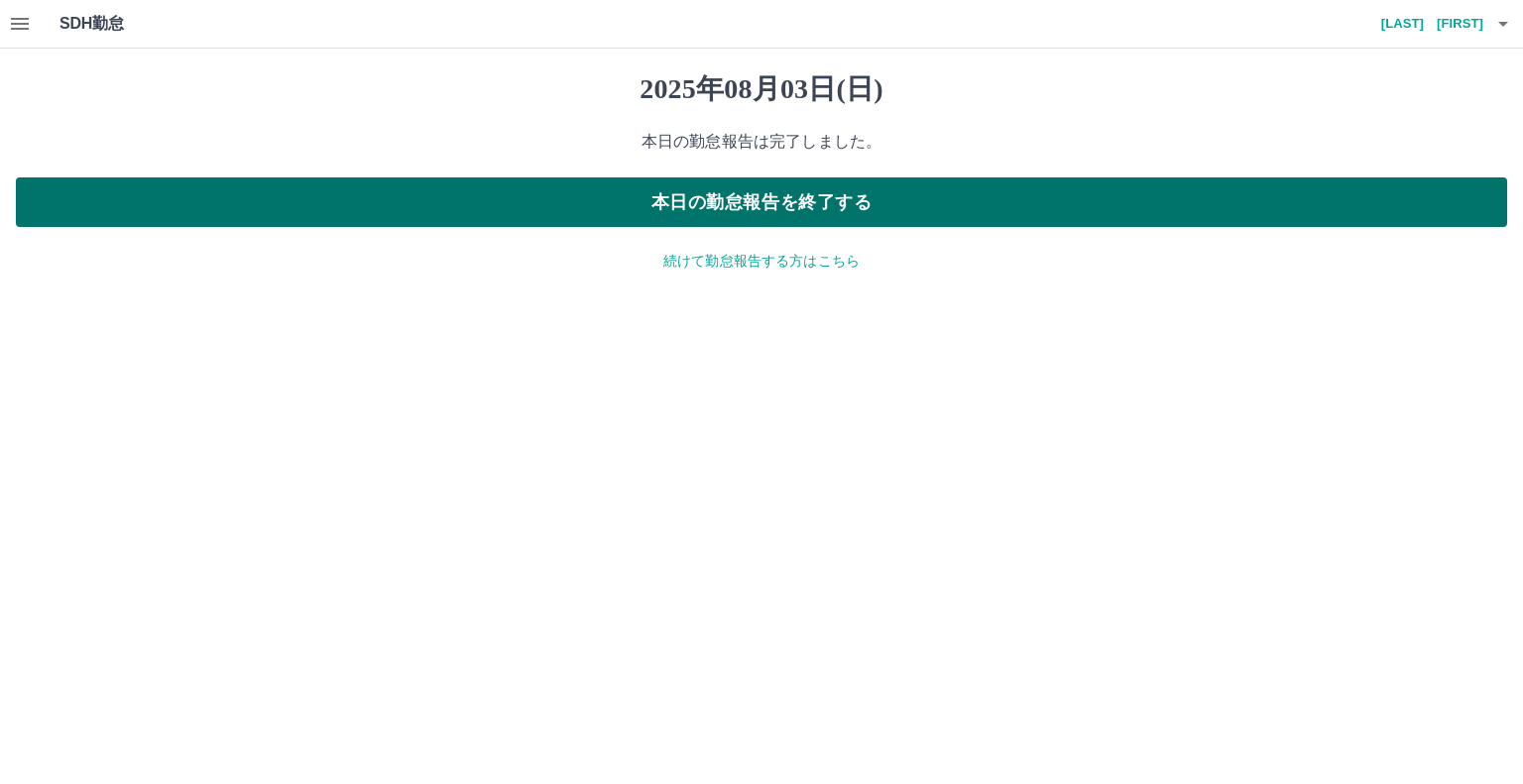click on "本日の勤怠報告を終了する" at bounding box center [762, 202] 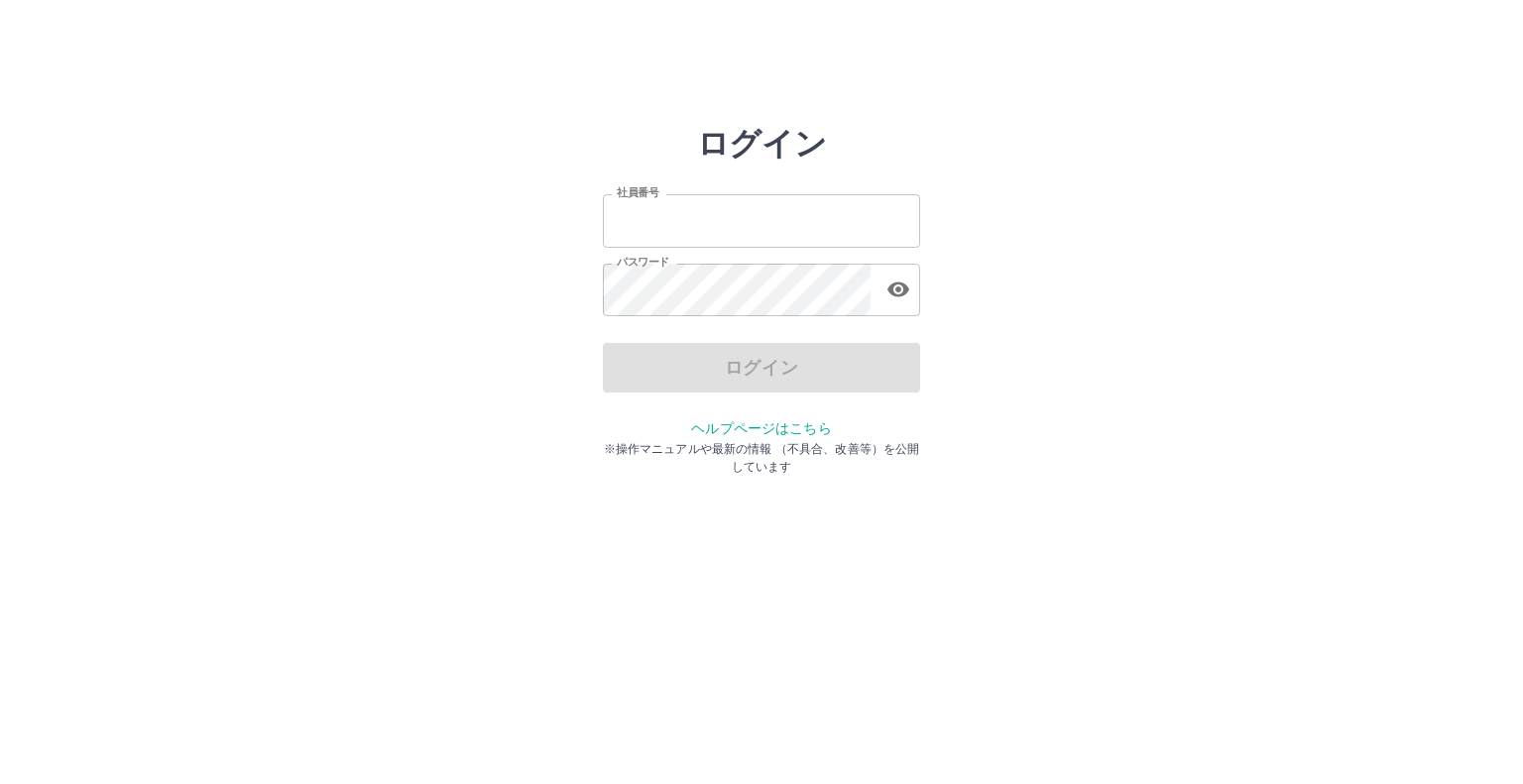 scroll, scrollTop: 0, scrollLeft: 0, axis: both 